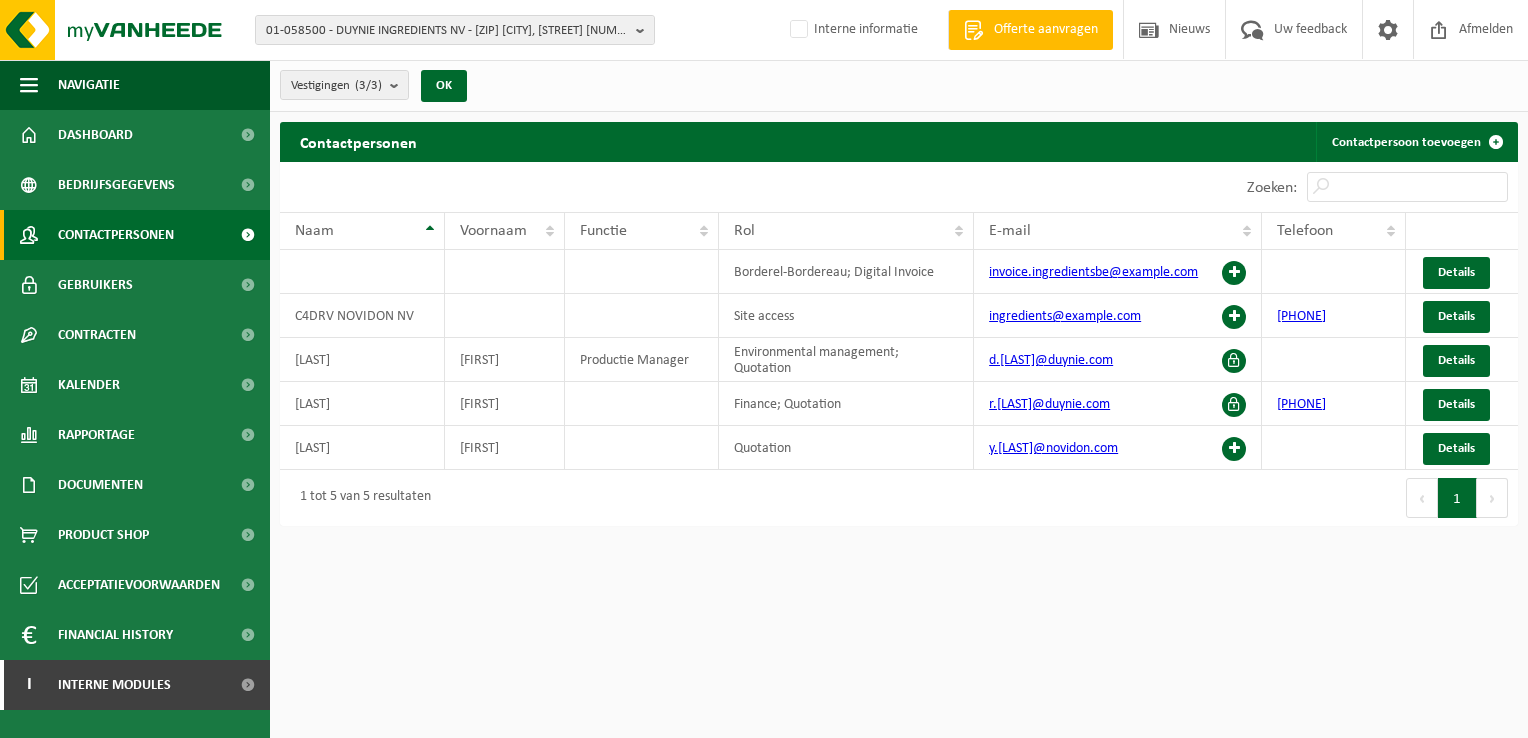 scroll, scrollTop: 0, scrollLeft: 0, axis: both 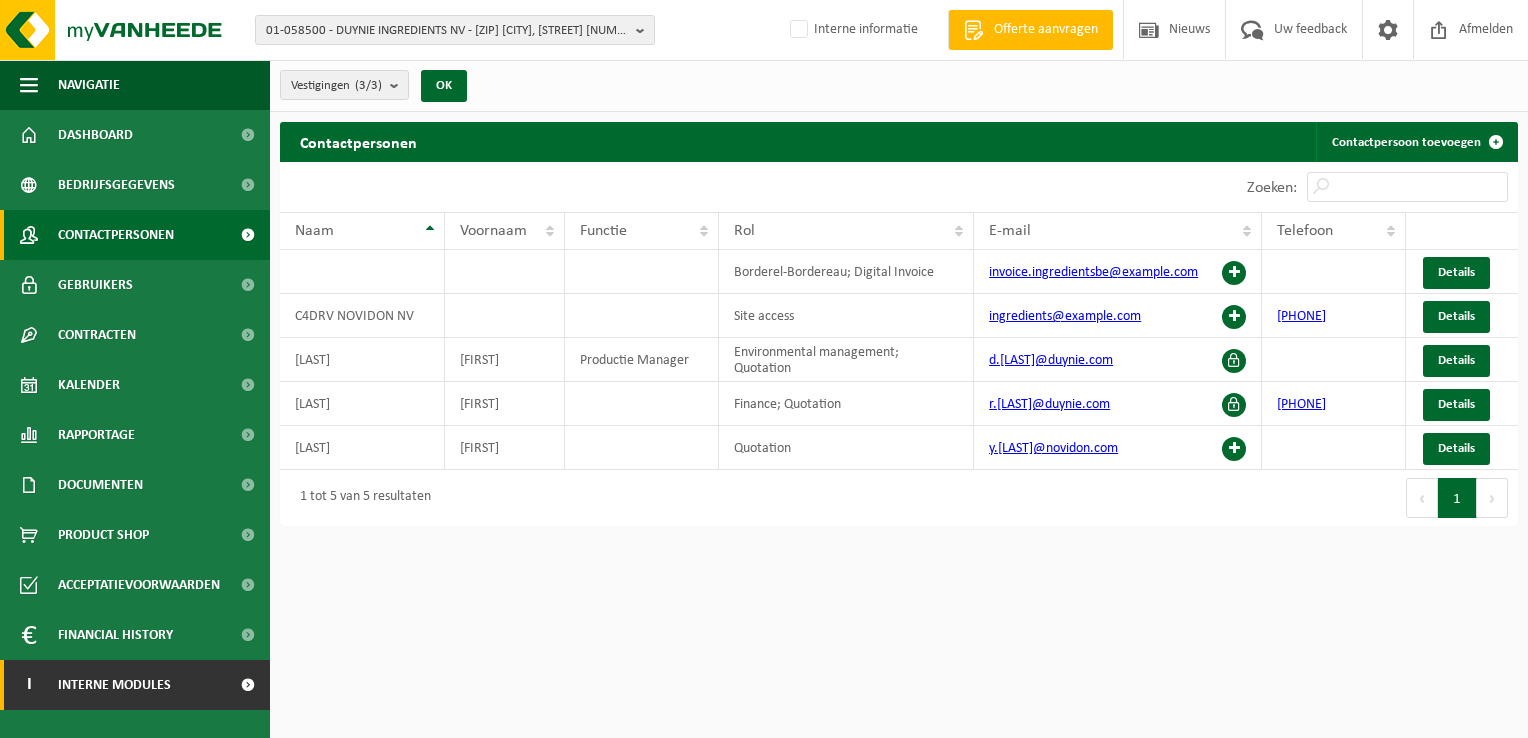 click on "I   Interne modules" at bounding box center (135, 685) 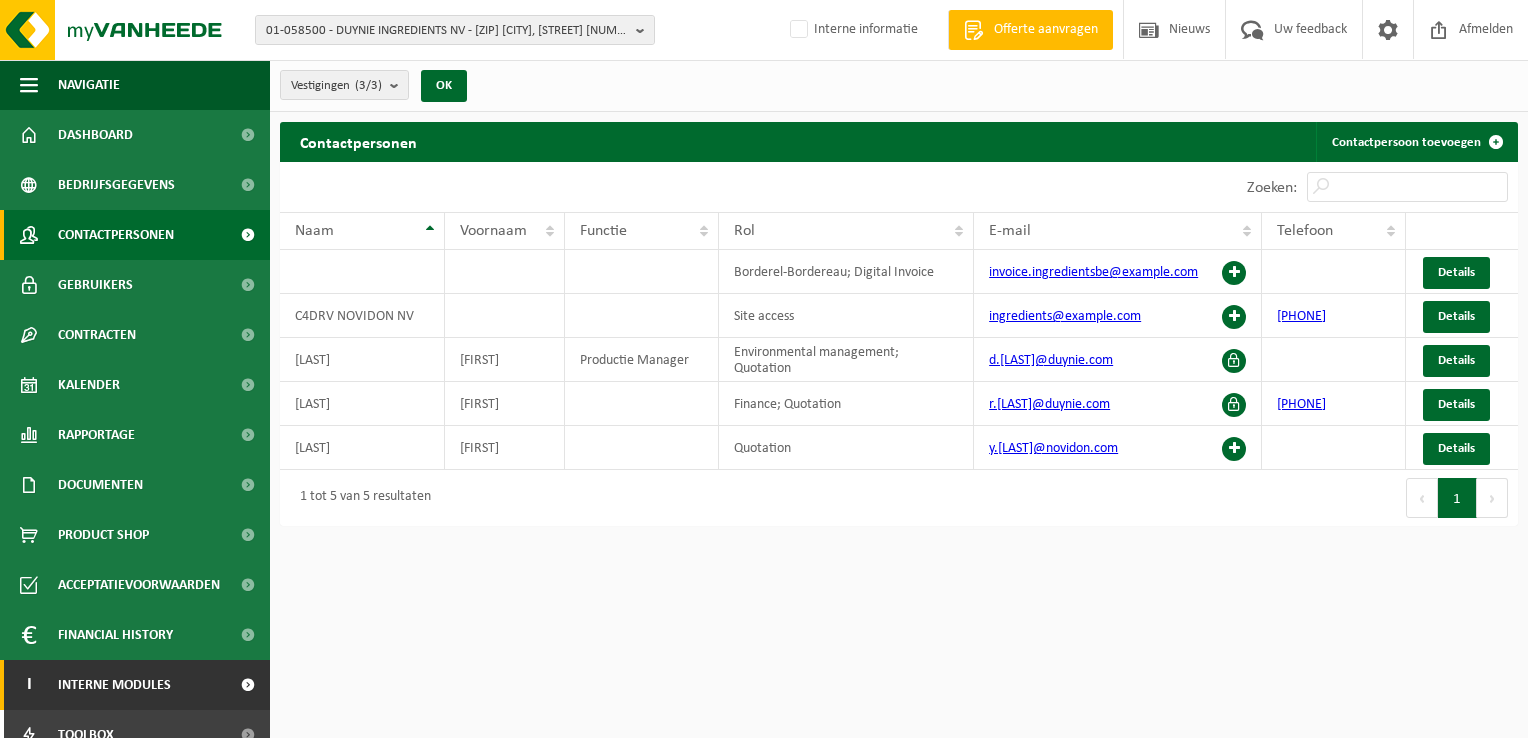 scroll, scrollTop: 172, scrollLeft: 0, axis: vertical 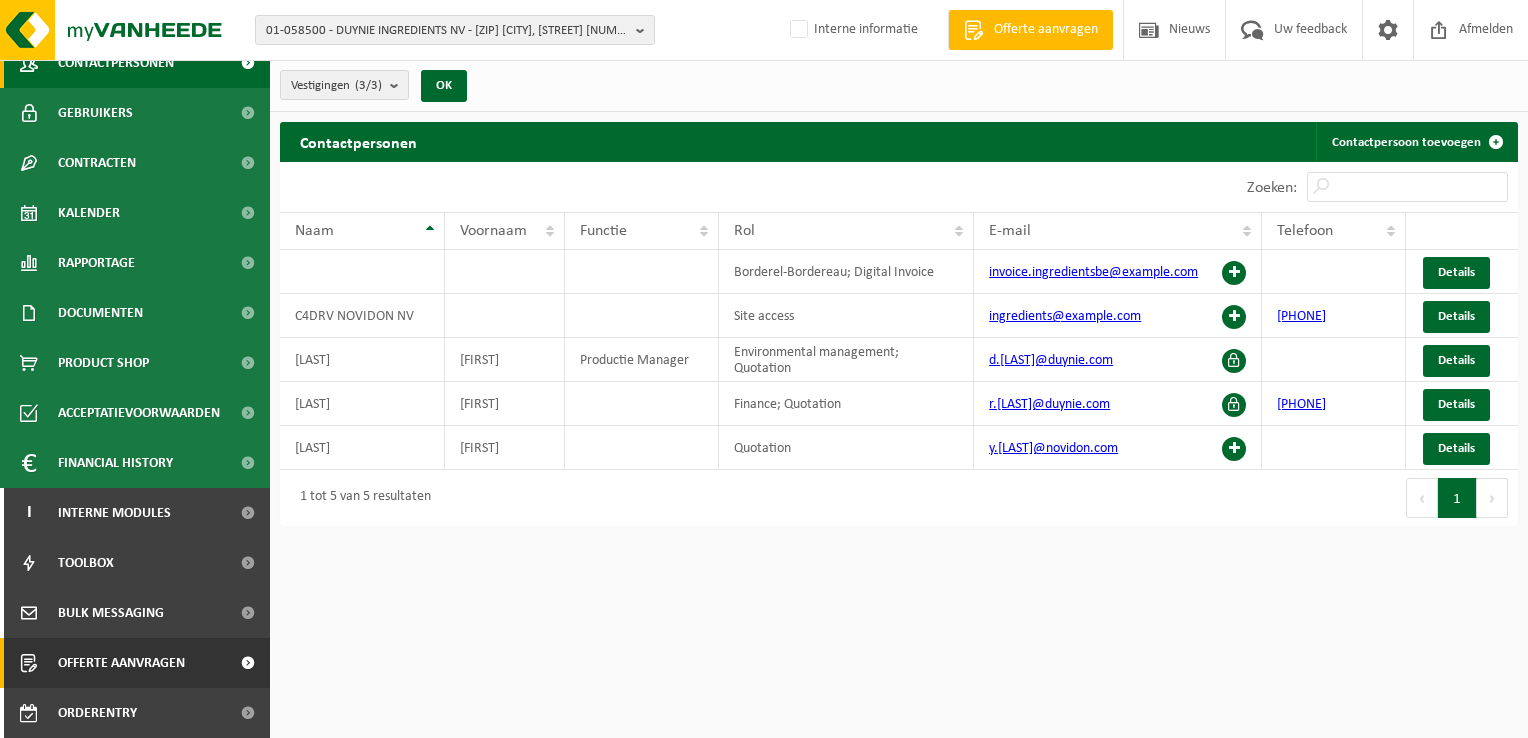 click on "Offerte aanvragen" at bounding box center [135, 663] 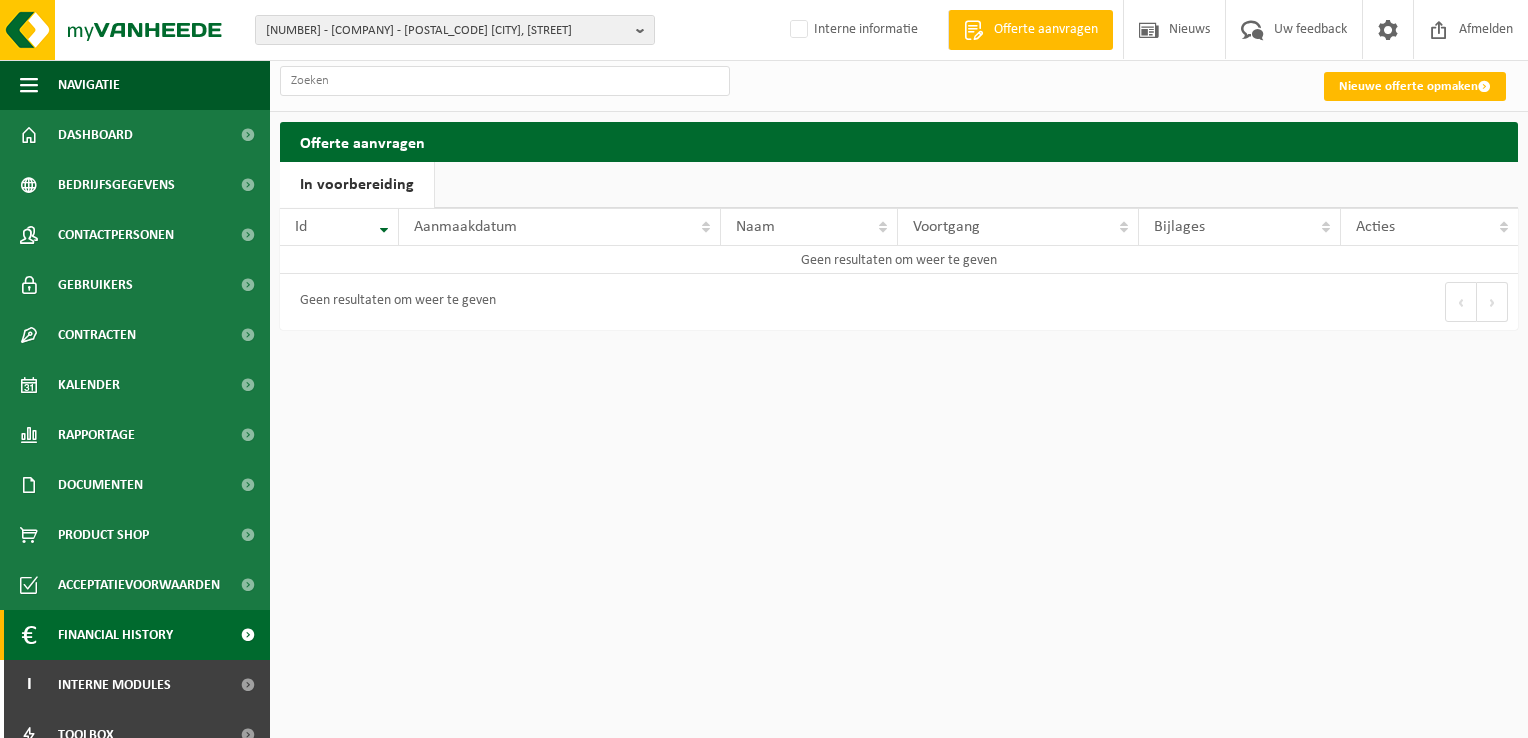 scroll, scrollTop: 0, scrollLeft: 0, axis: both 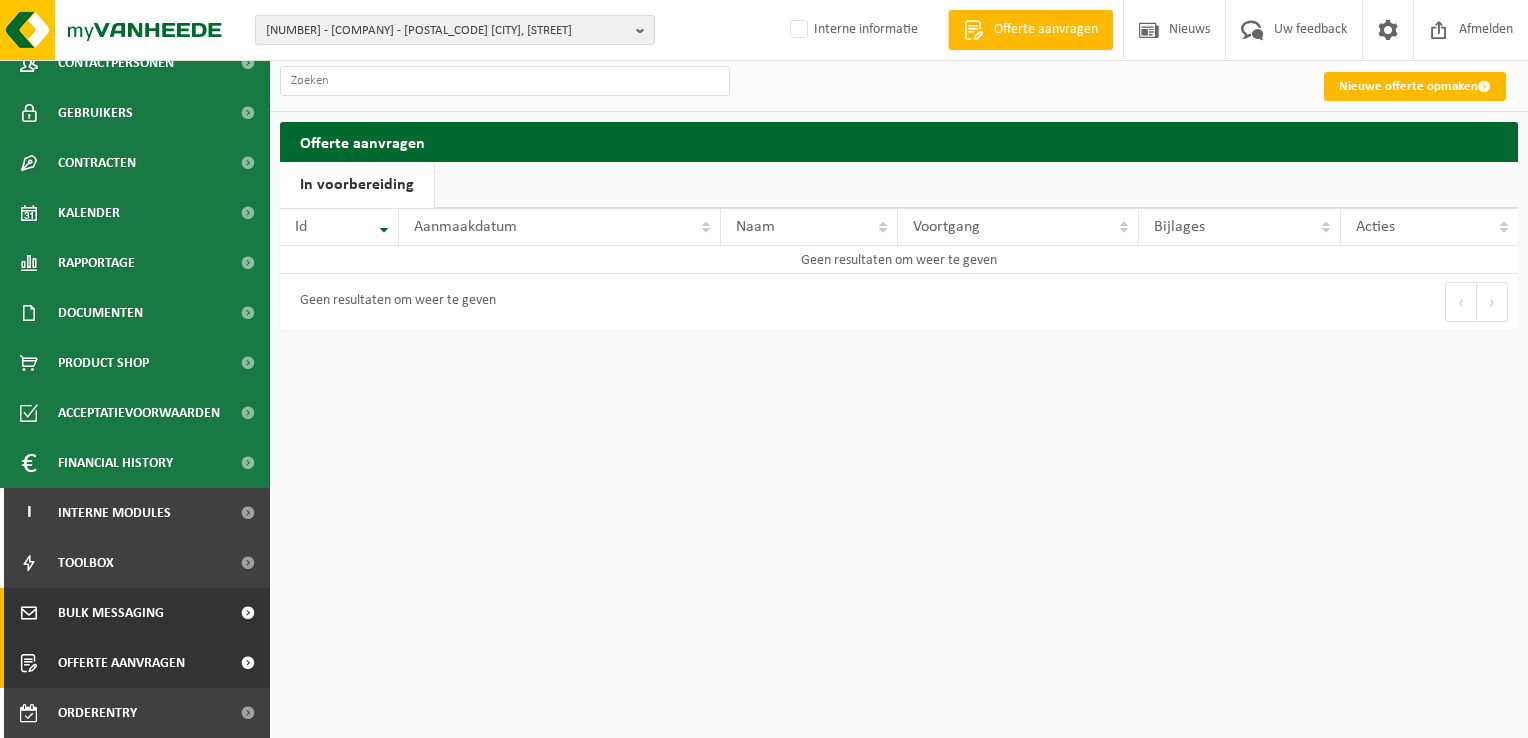 click on "Bulk Messaging" at bounding box center [135, 613] 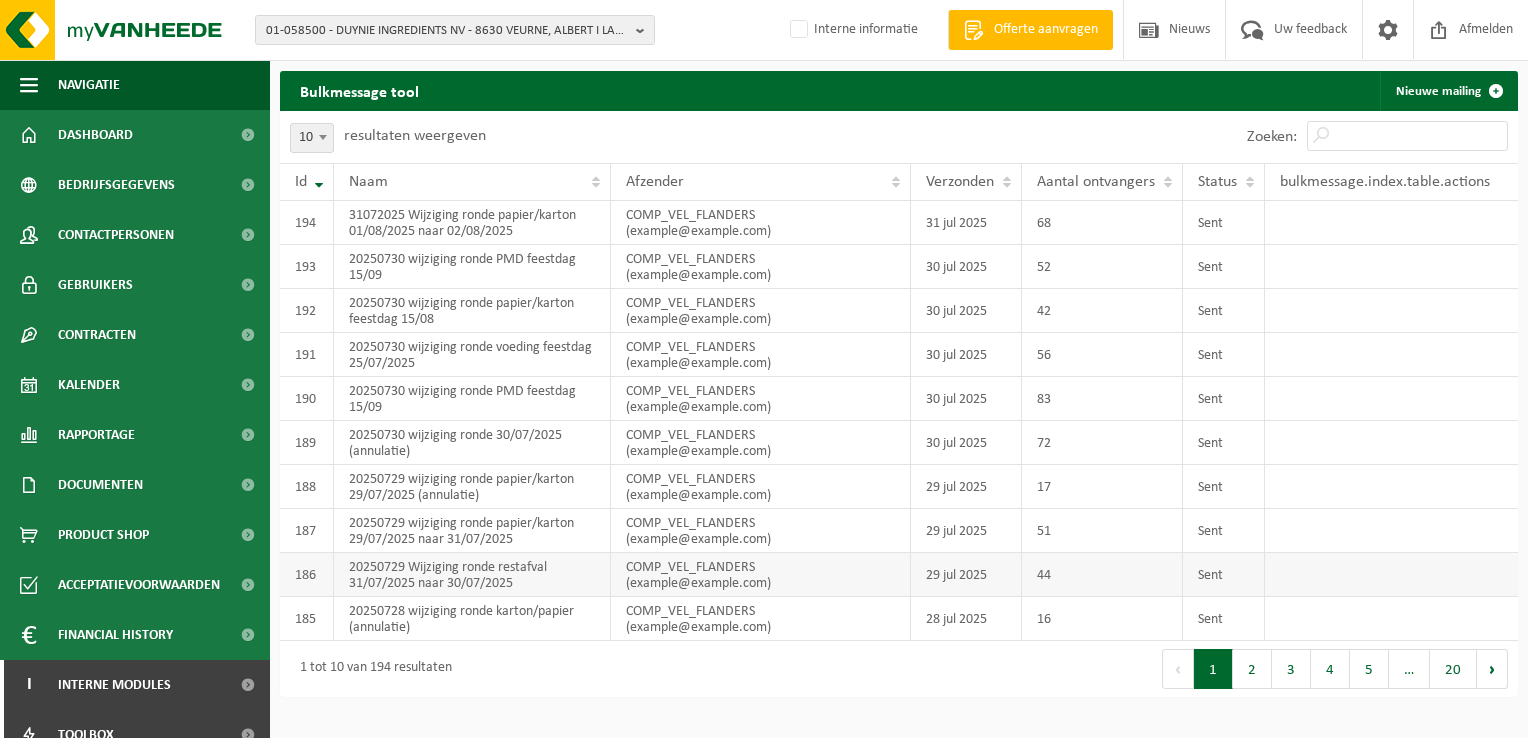 scroll, scrollTop: 0, scrollLeft: 0, axis: both 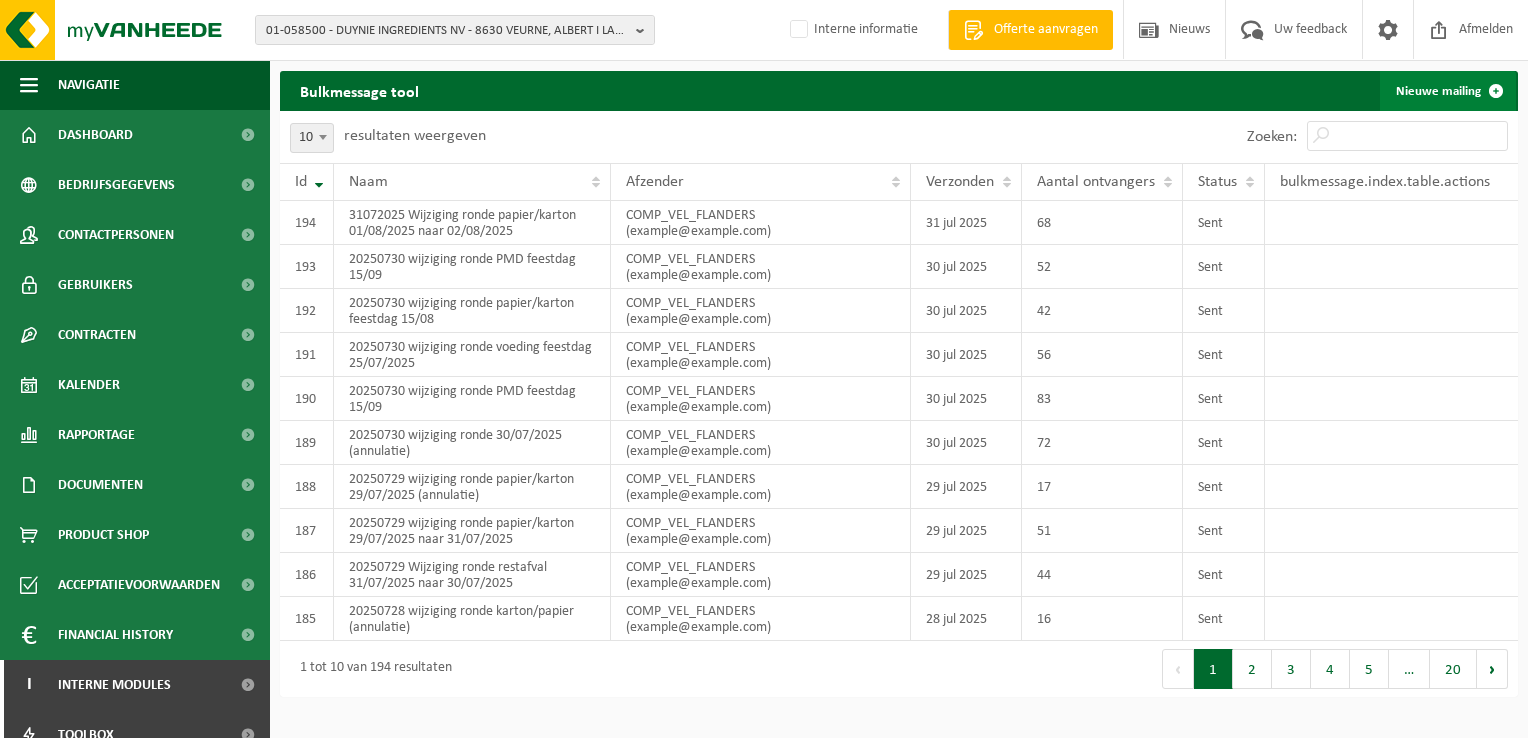 click on "Nieuwe mailing" at bounding box center (1448, 91) 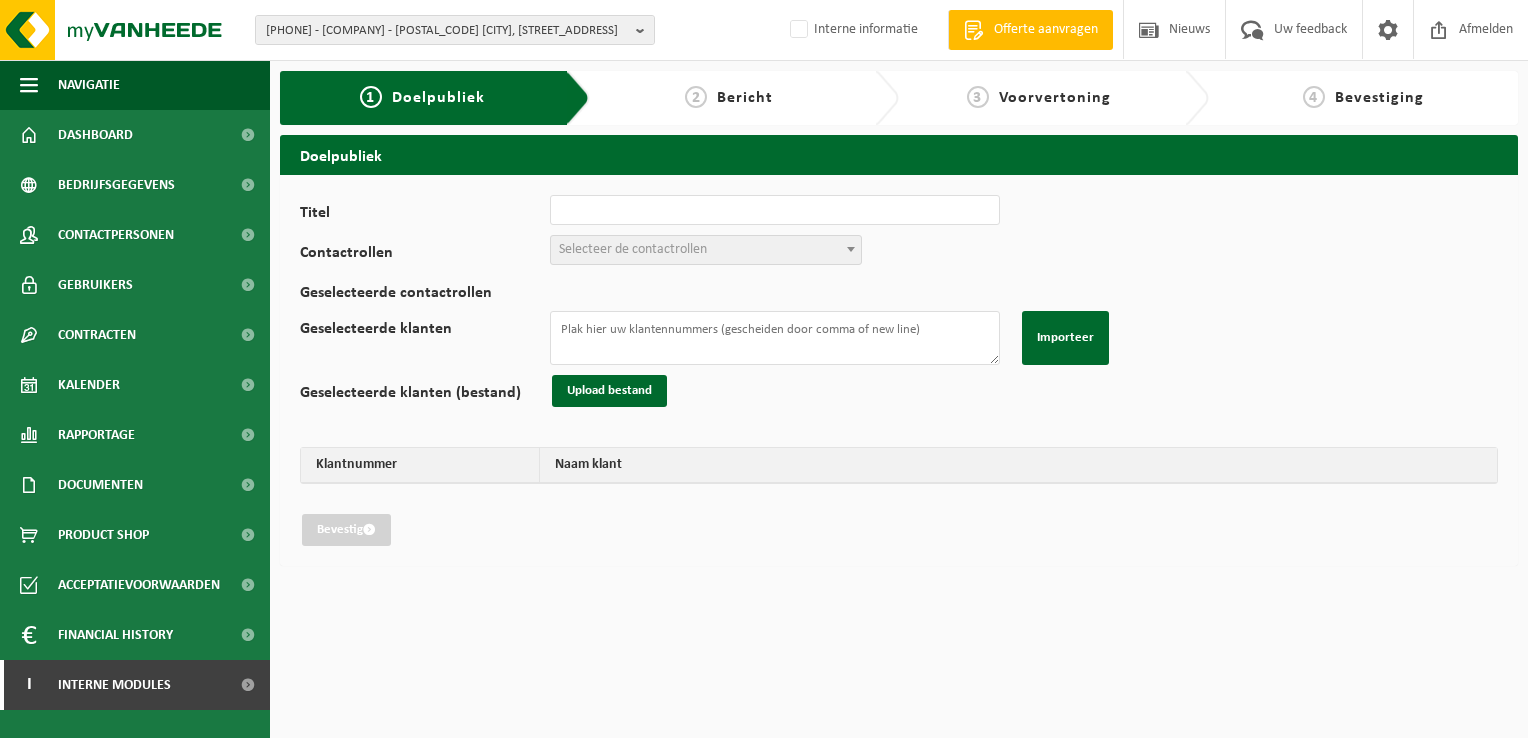 scroll, scrollTop: 0, scrollLeft: 0, axis: both 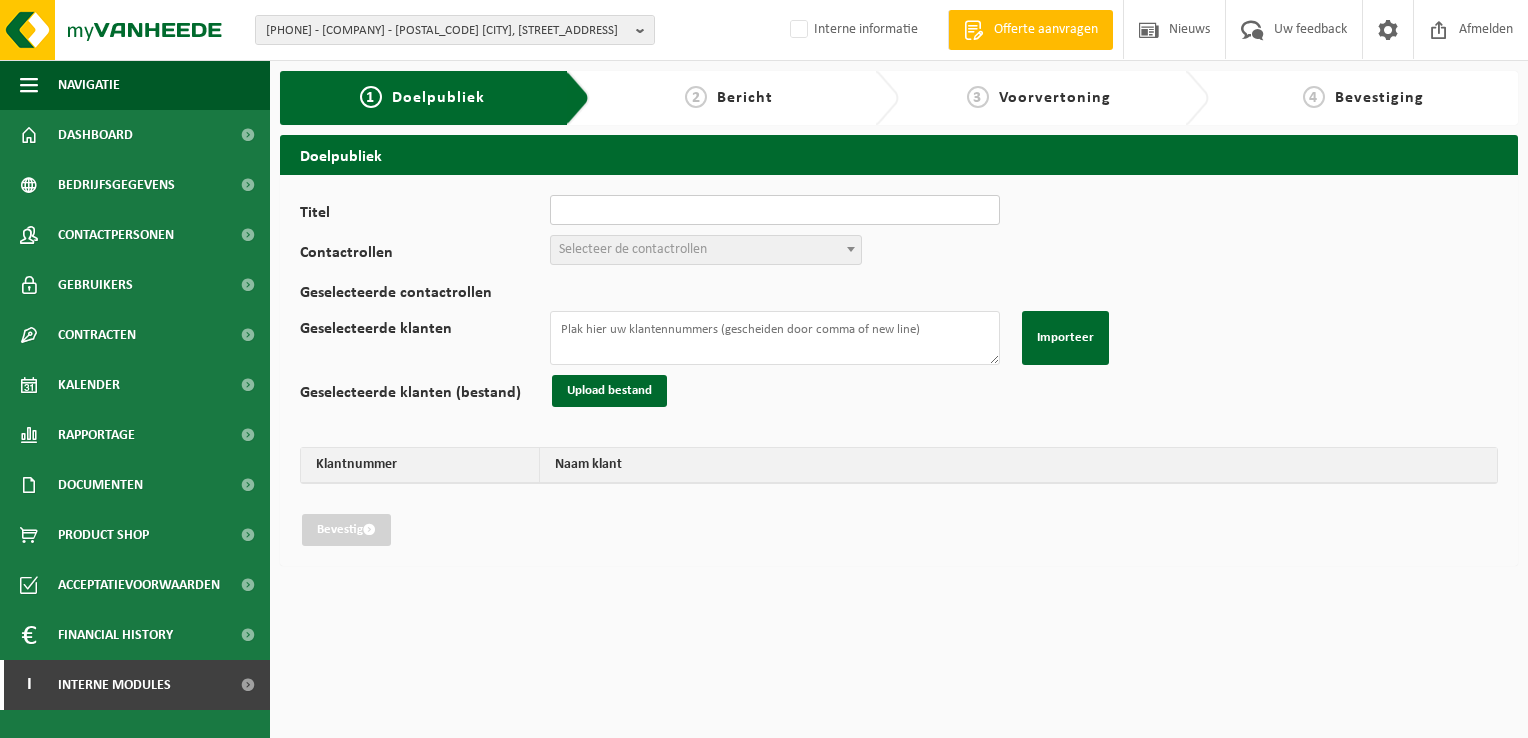 click on "Titel" at bounding box center (775, 210) 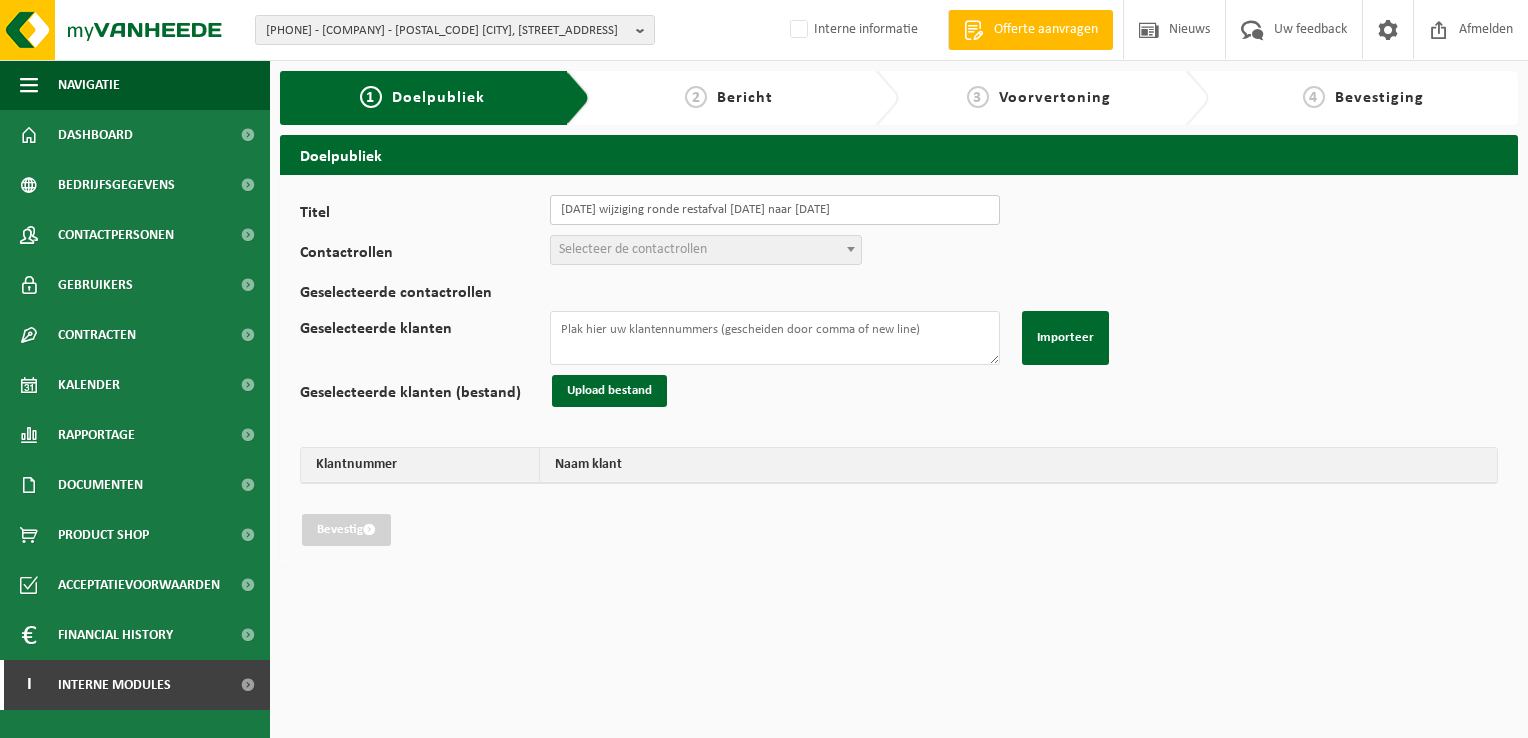 type on "[DATE] wijziging ronde restafval [DATE] naar [DATE]" 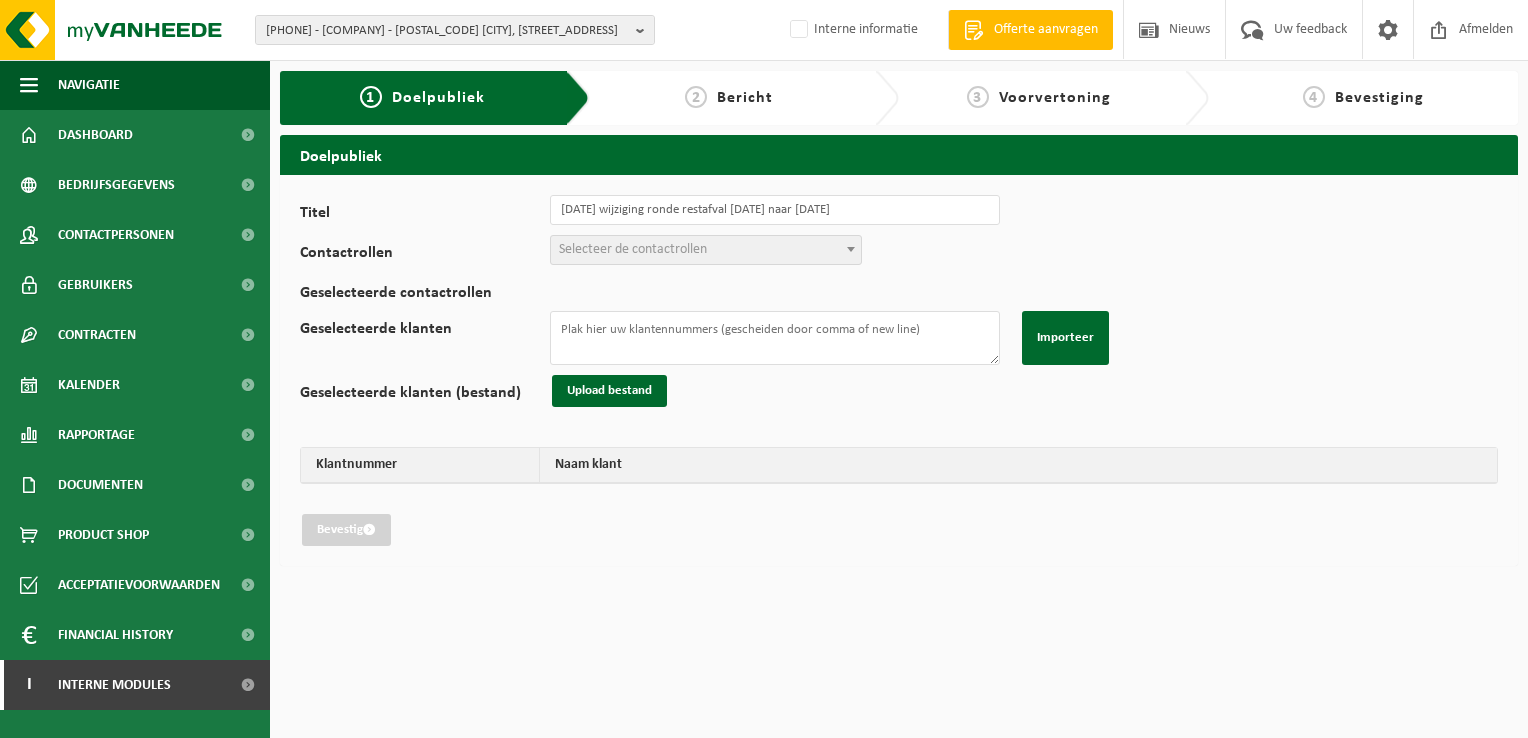 click on "Selecteer de contactrollen" at bounding box center [633, 249] 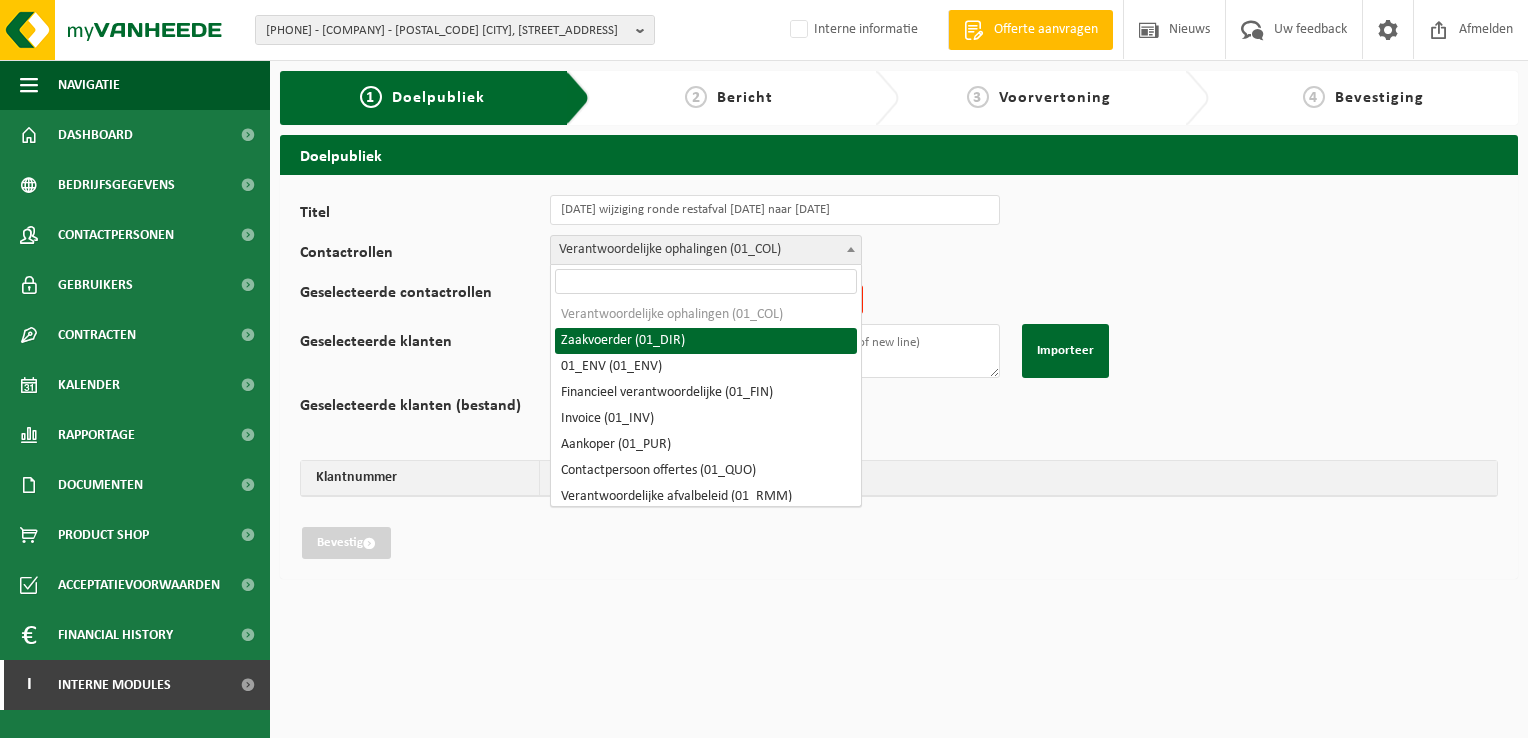 click on "Verantwoordelijke ophalingen (01_COL)" at bounding box center (706, 250) 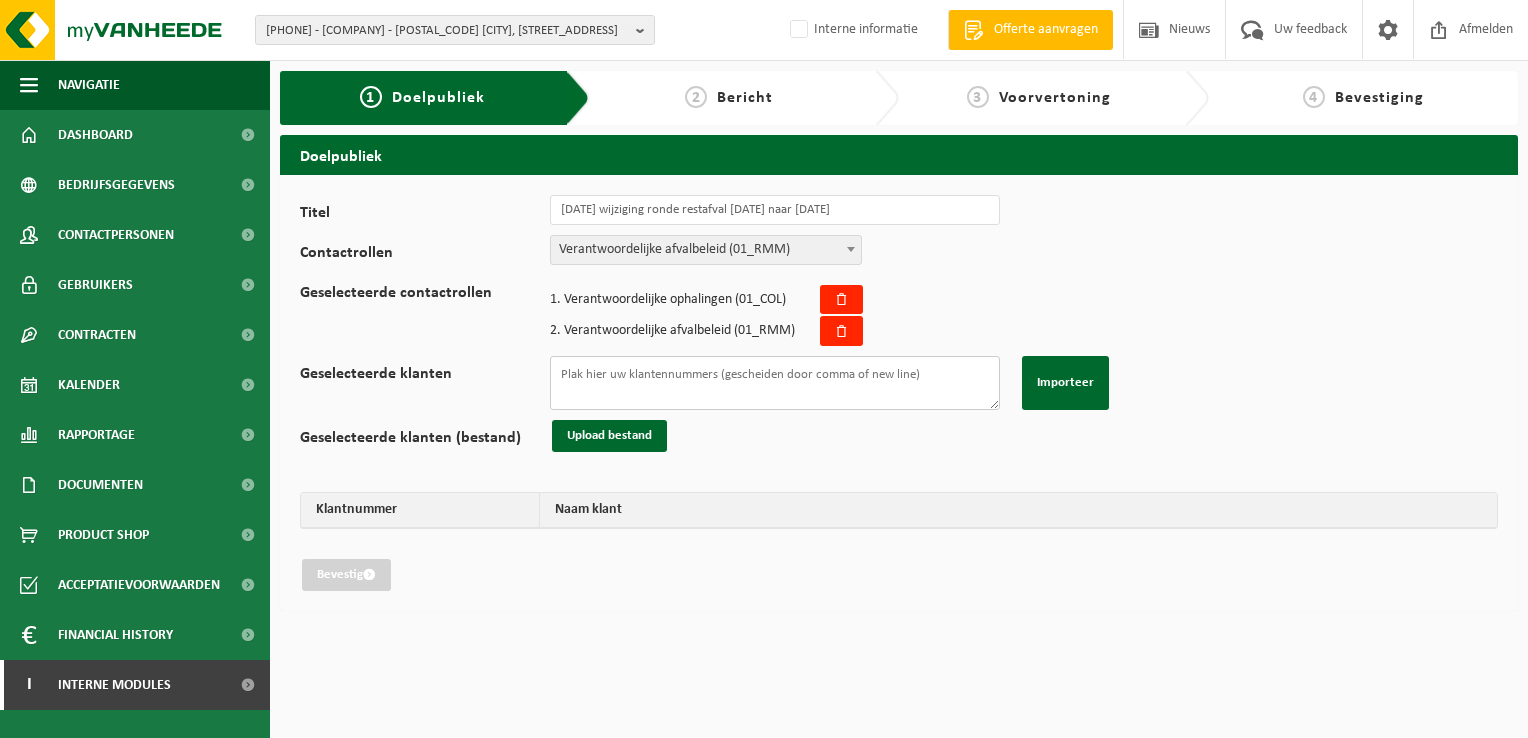 click on "Geselecteerde klanten" at bounding box center [775, 383] 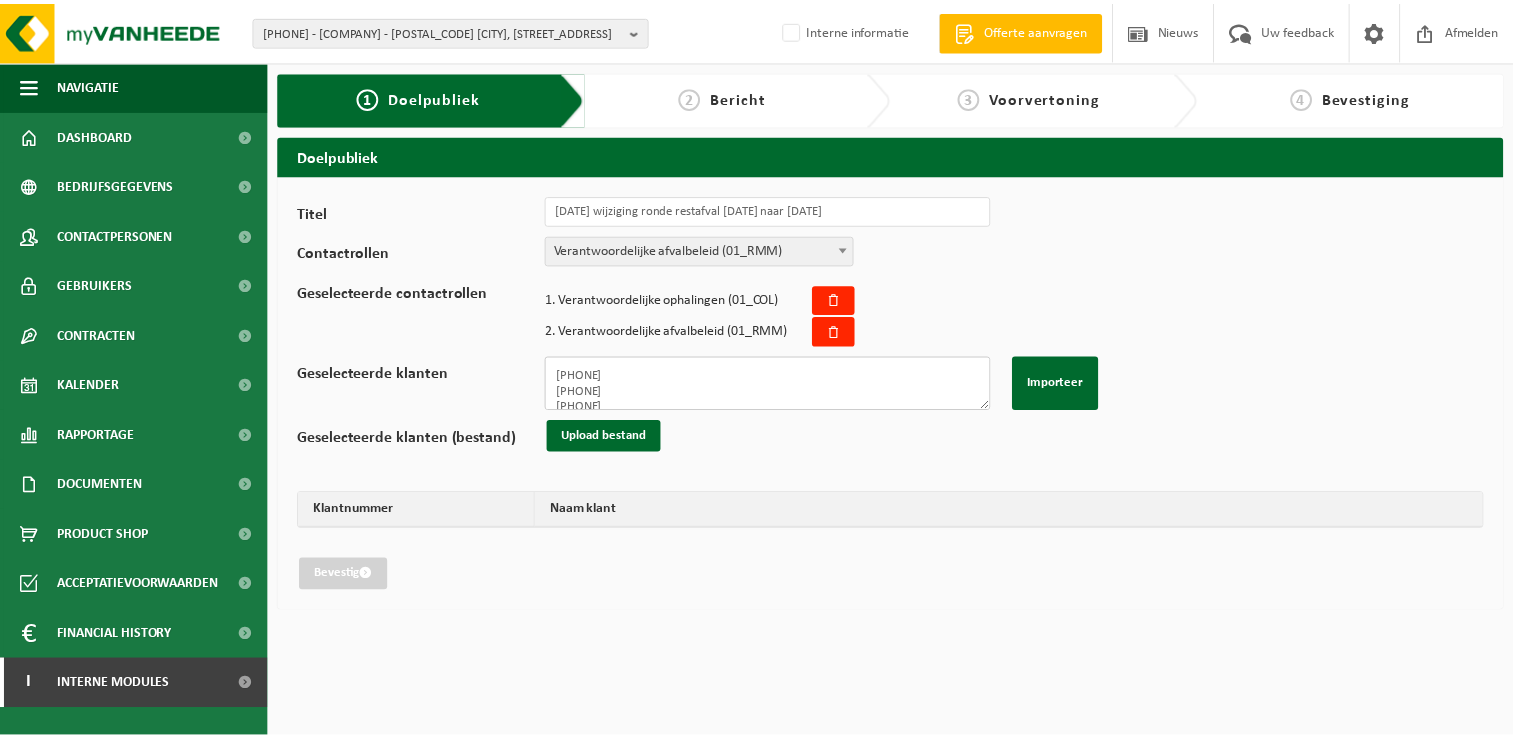 scroll, scrollTop: 203, scrollLeft: 0, axis: vertical 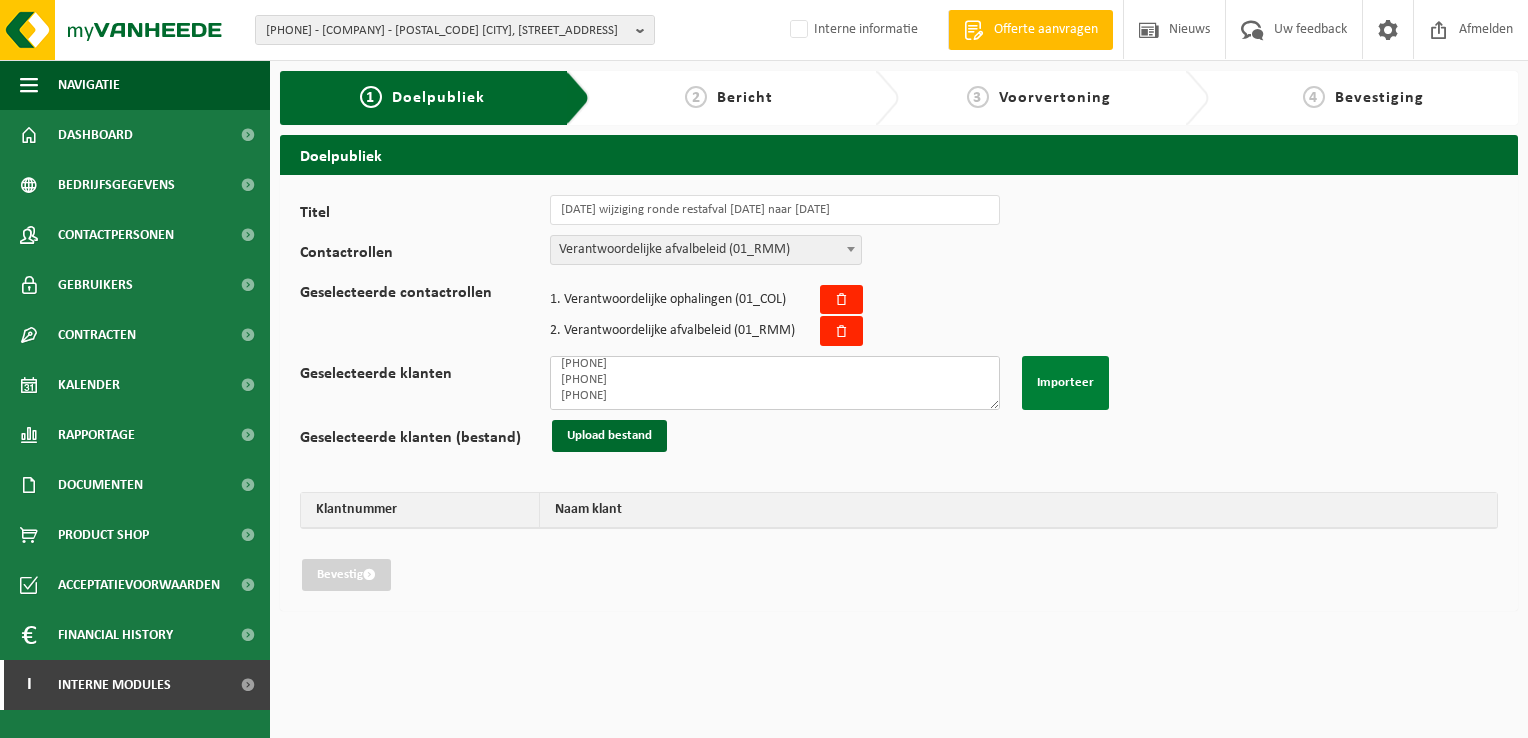 type on "[PHONE]
[PHONE]
[PHONE]
[PHONE]
[PHONE]
[PHONE]
[PHONE]
[PHONE]
[PHONE]
[PHONE]
[PHONE]
[PHONE]
[PHONE]
[PHONE]
[PHONE]" 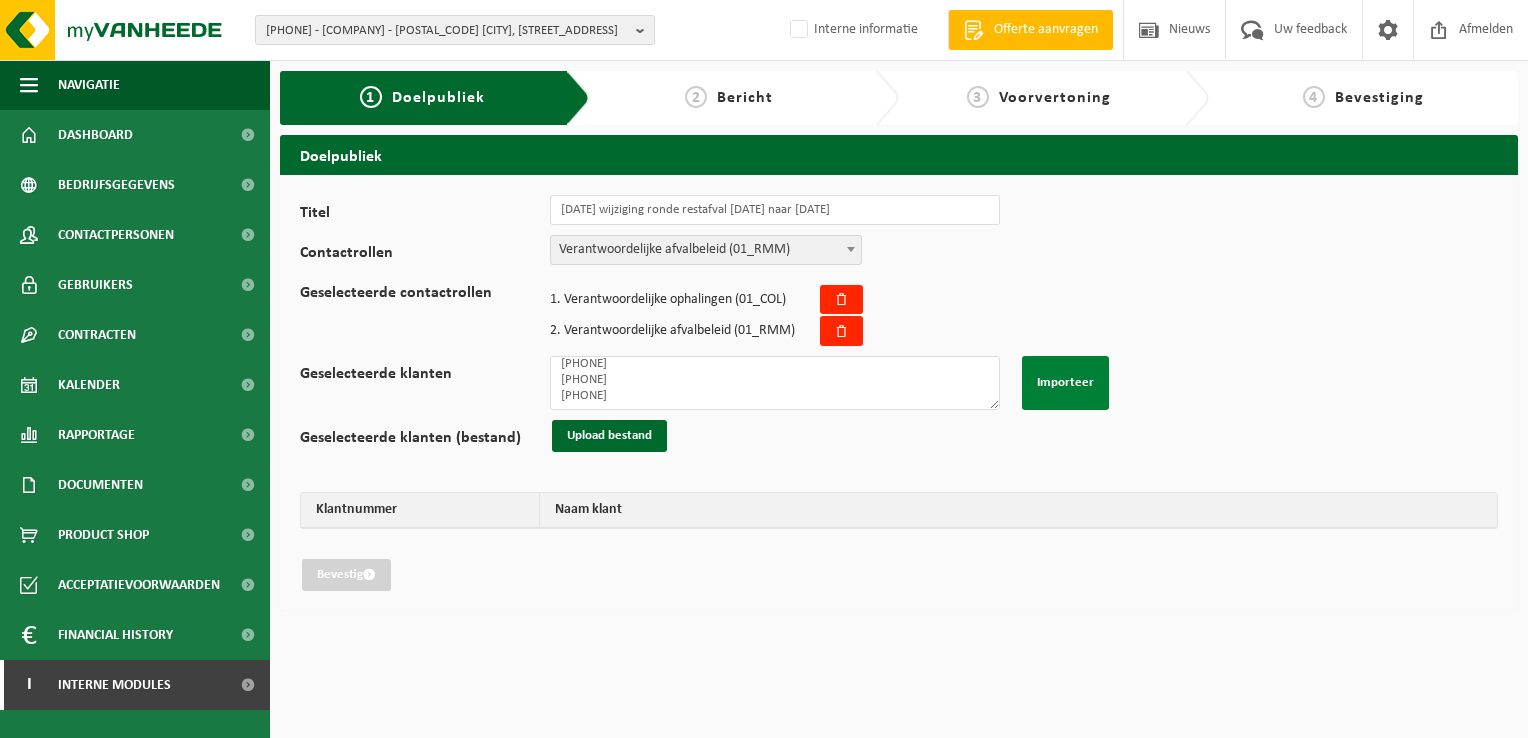 click on "Importeer" at bounding box center (1065, 383) 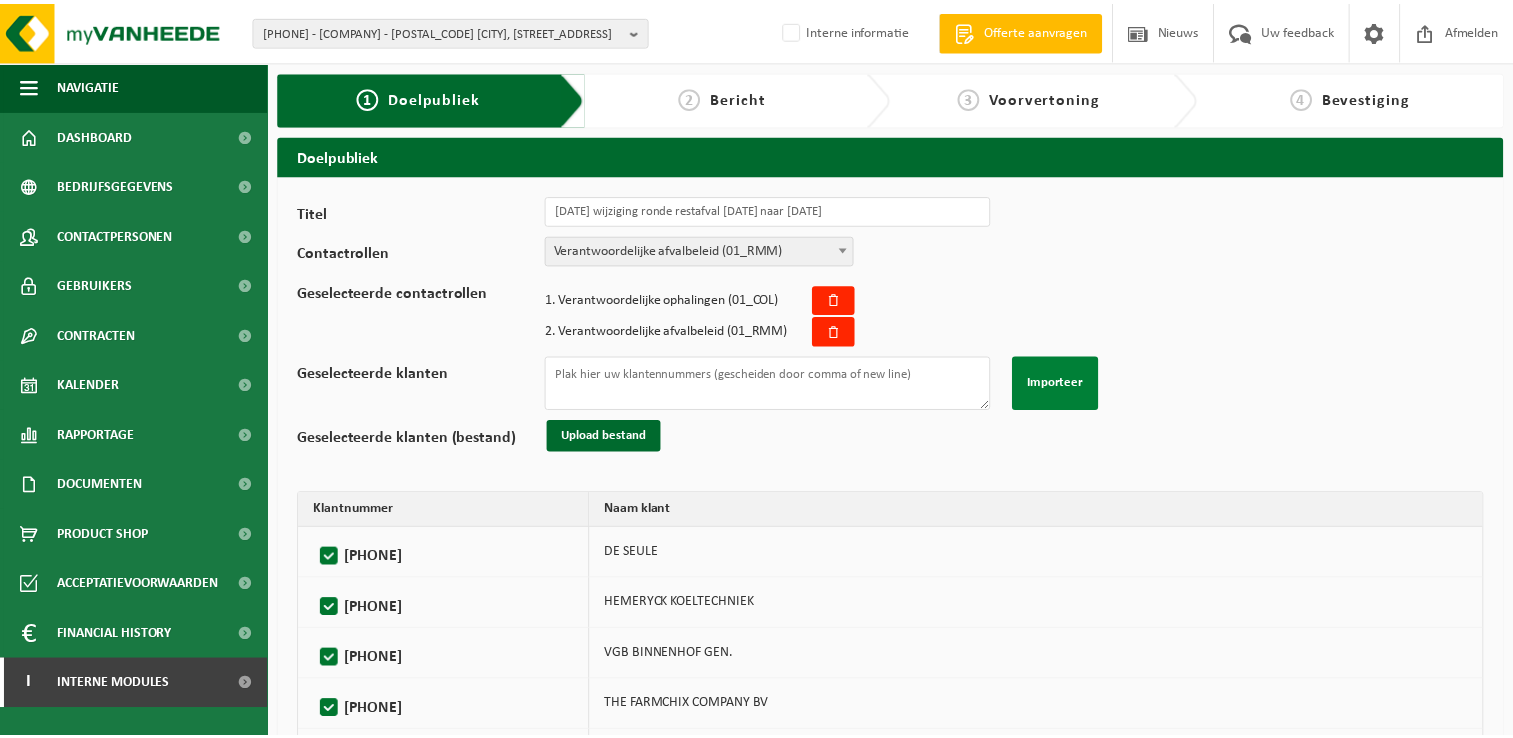 scroll, scrollTop: 0, scrollLeft: 0, axis: both 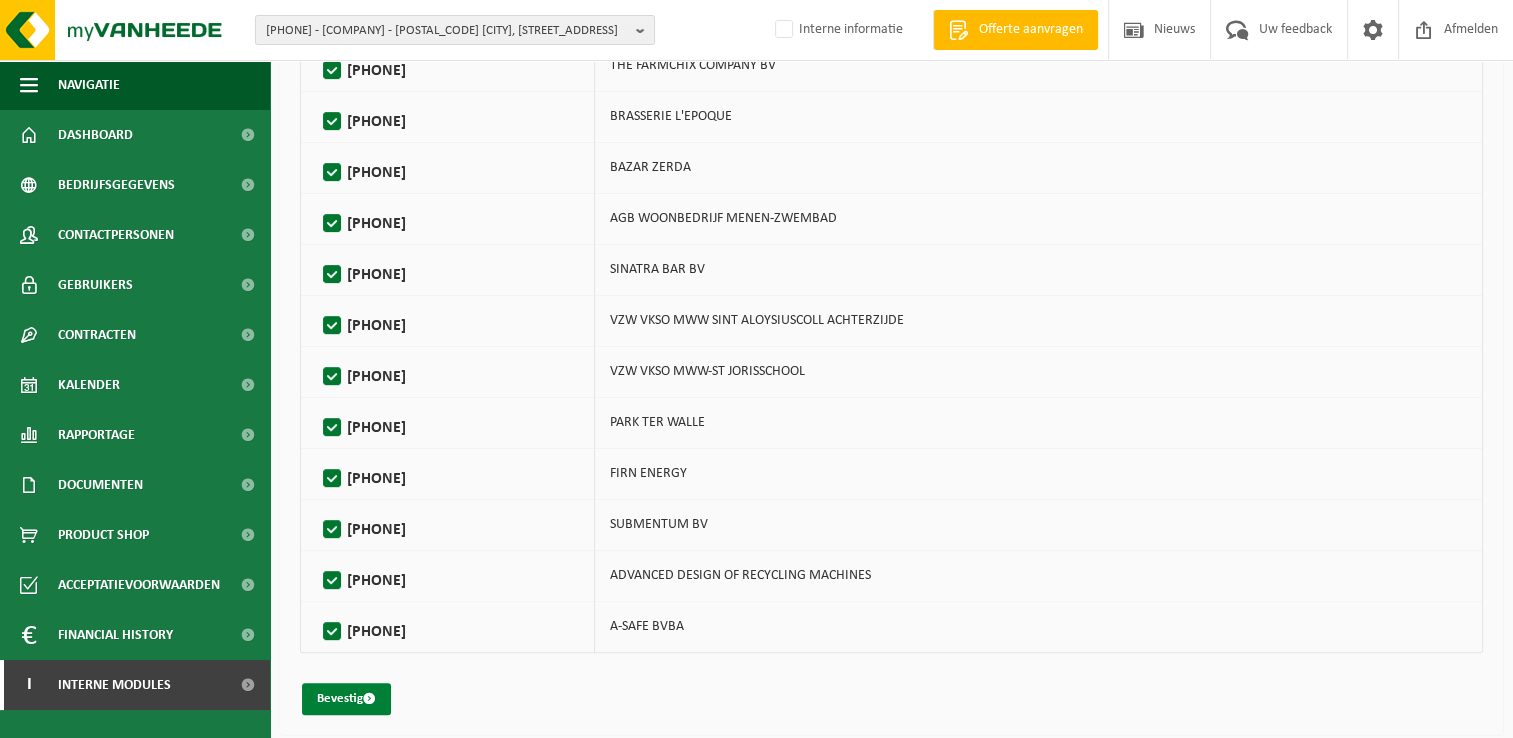 click on "Bevestig" at bounding box center [346, 699] 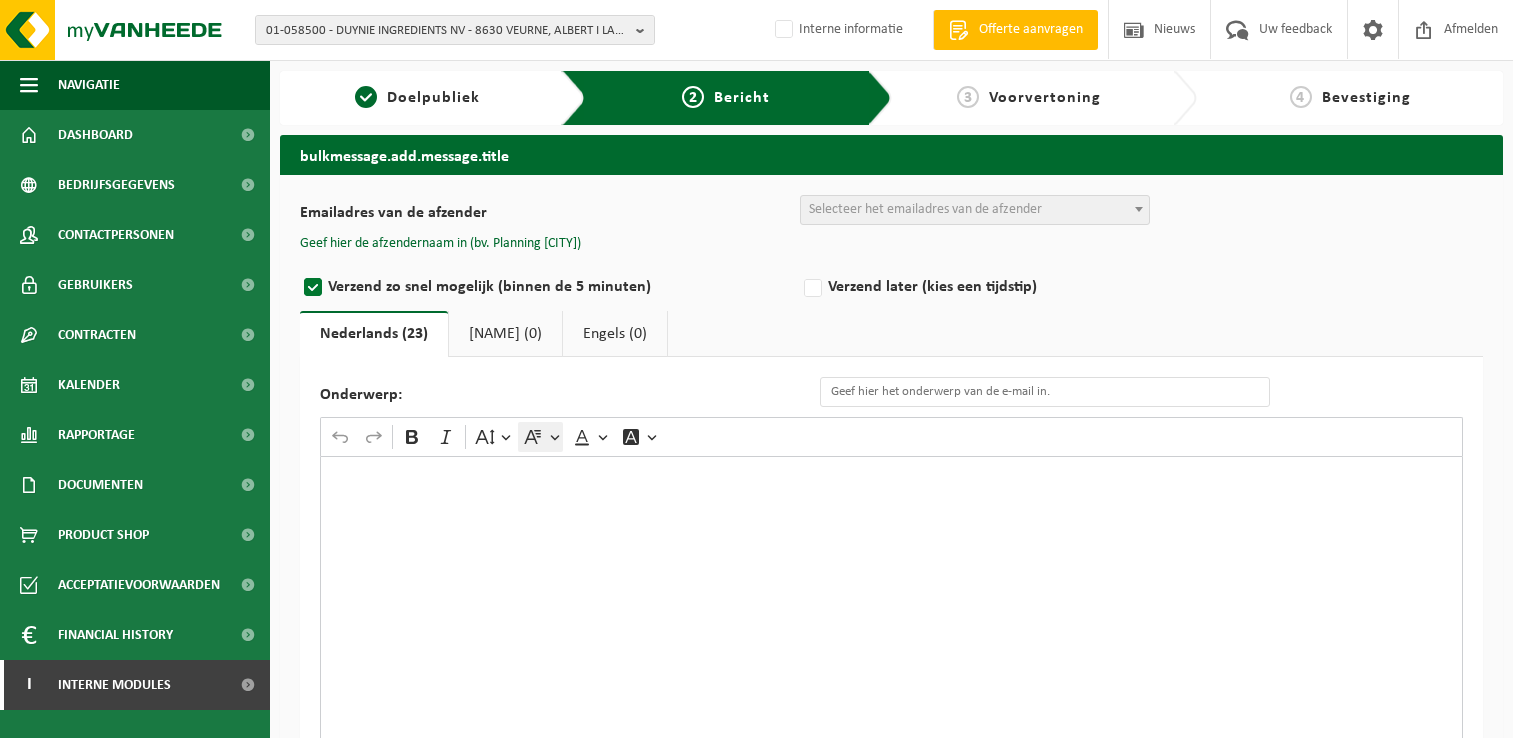 scroll, scrollTop: 0, scrollLeft: 0, axis: both 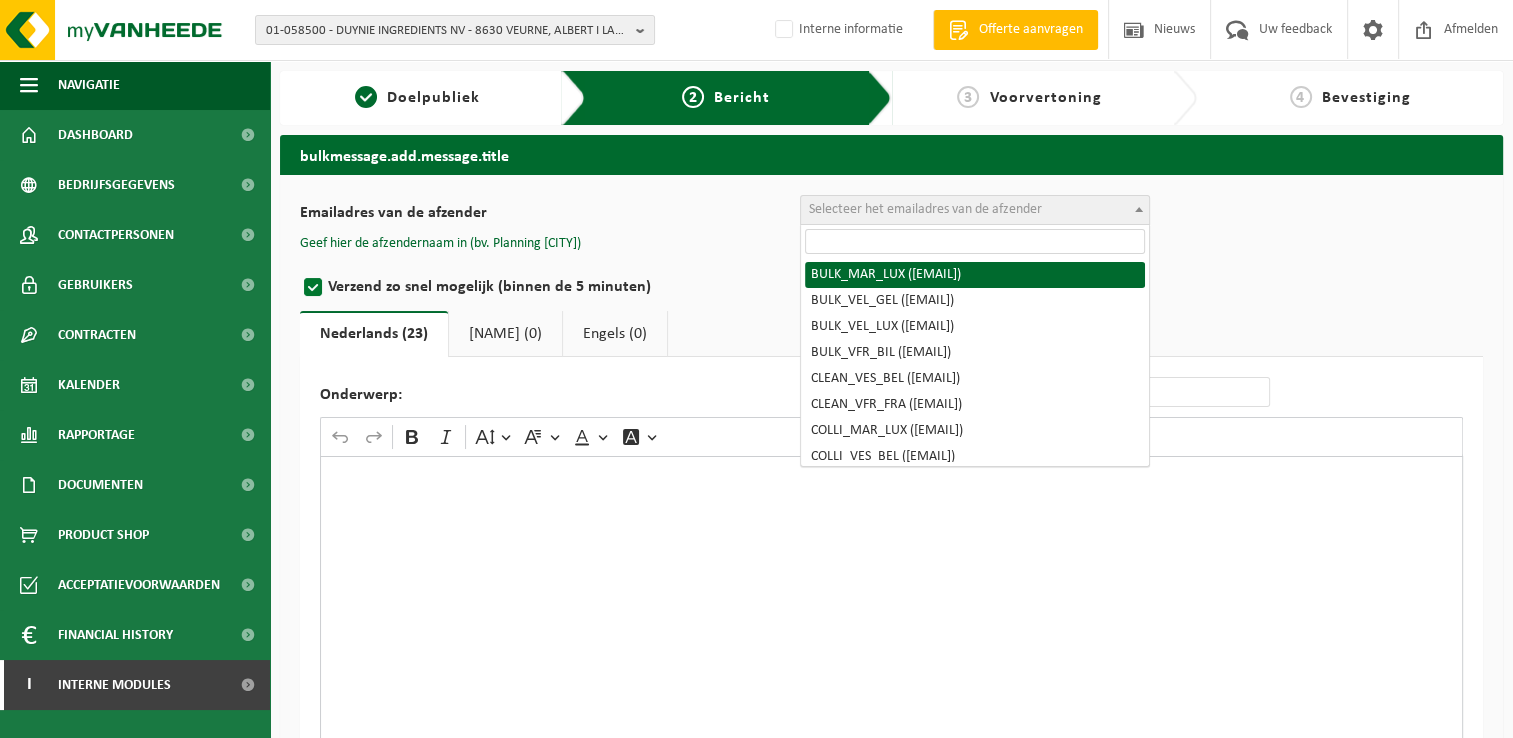 click on "Selecteer het emailadres van de afzender" at bounding box center [975, 210] 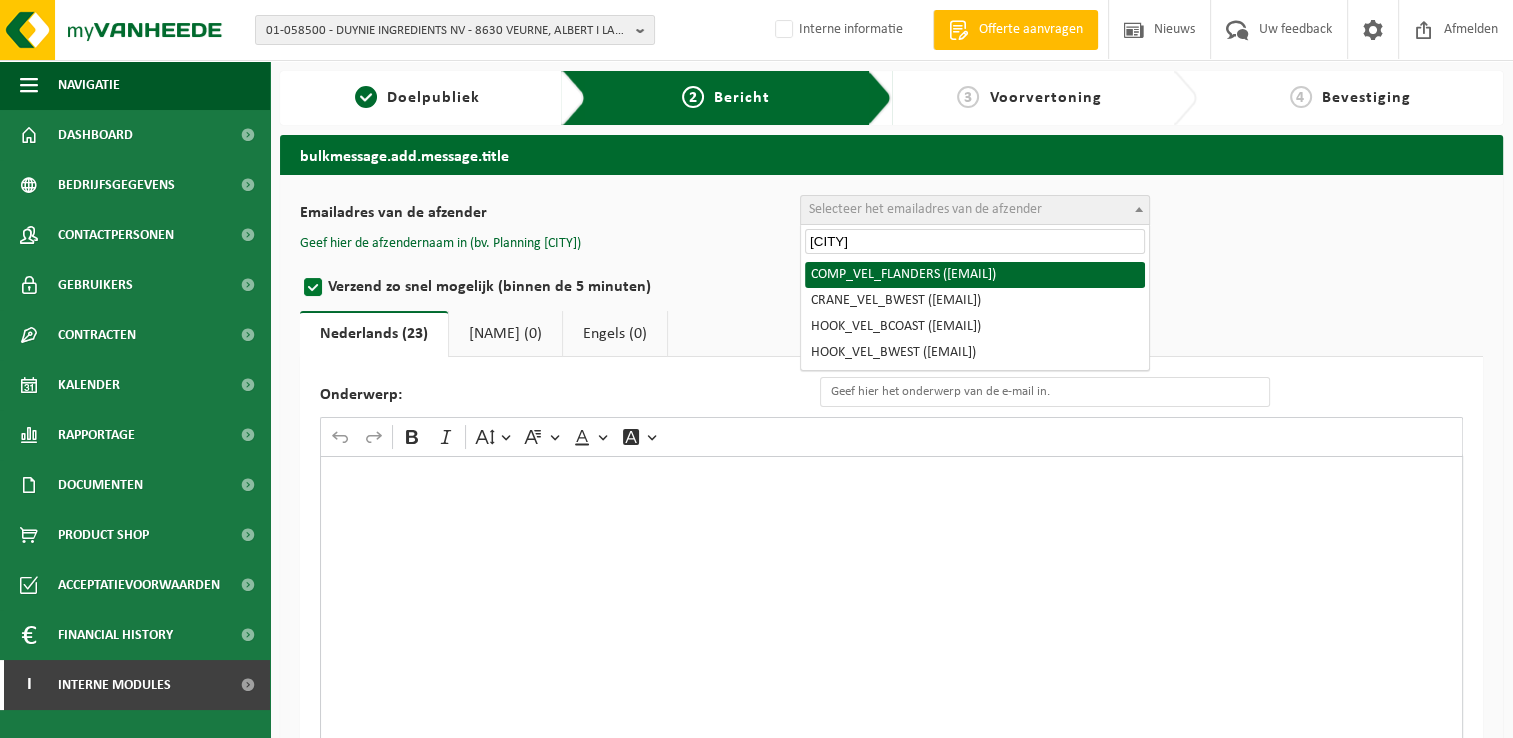 type on "[CITY]" 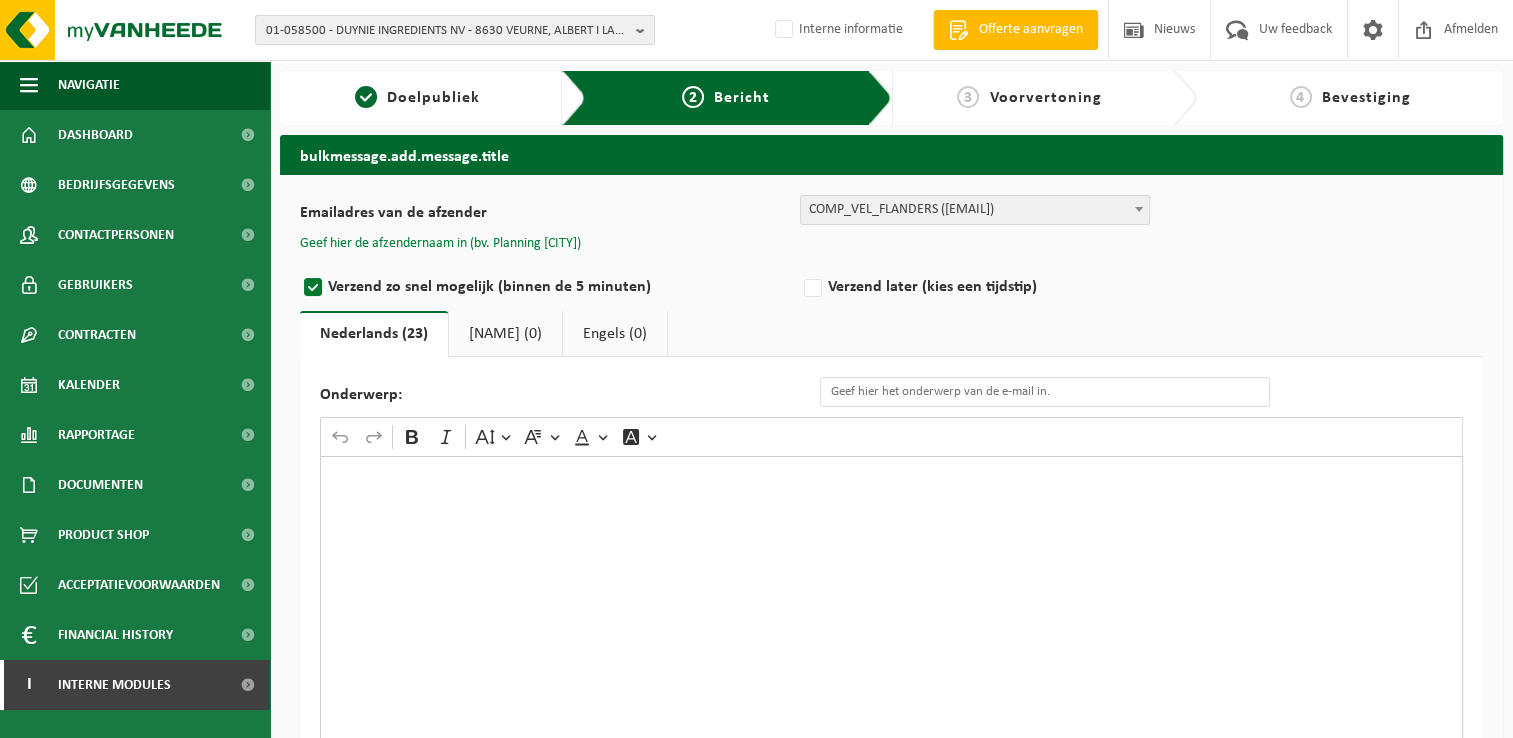 click on "Geef hier de afzendernaam in (bv. Planning Geluwe)" at bounding box center (440, 244) 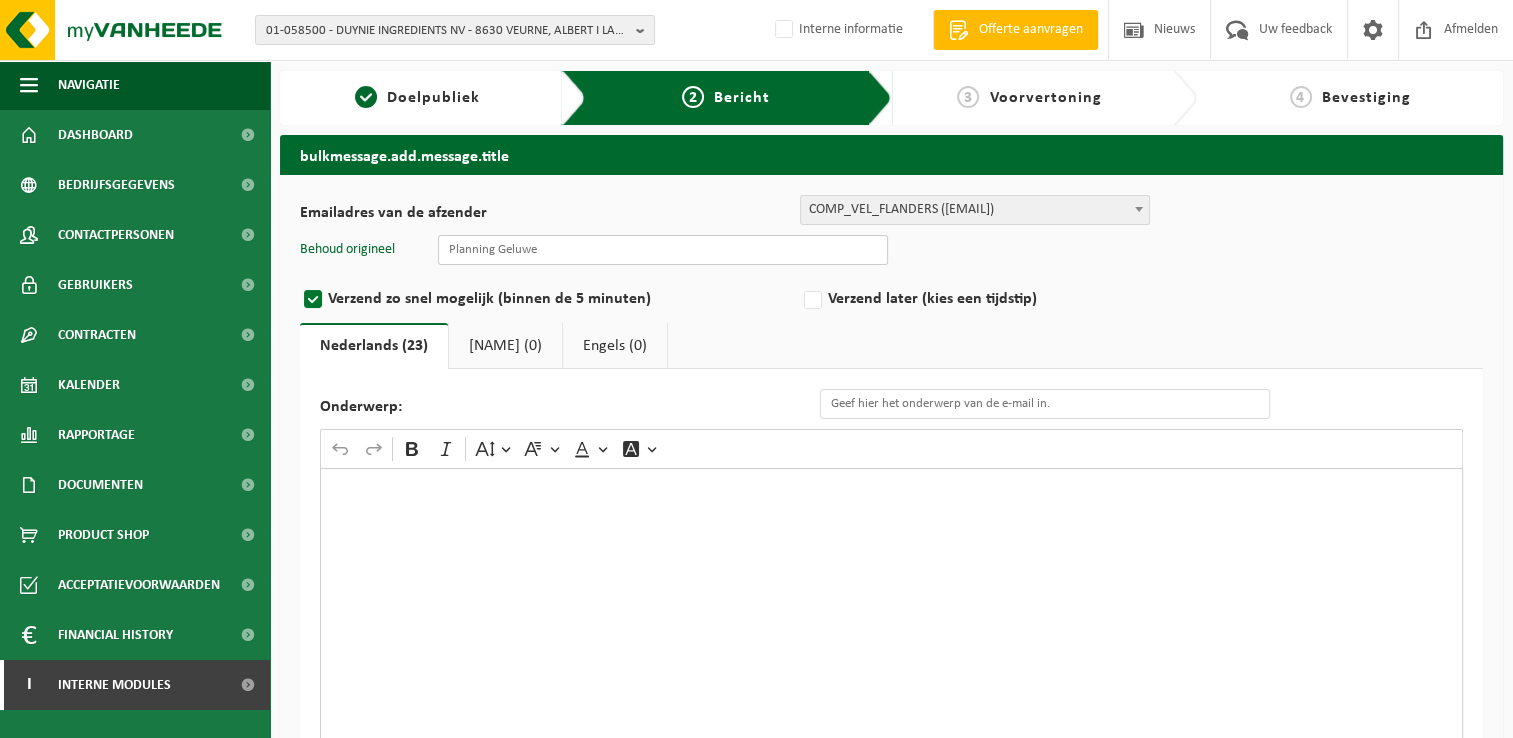 click at bounding box center (663, 250) 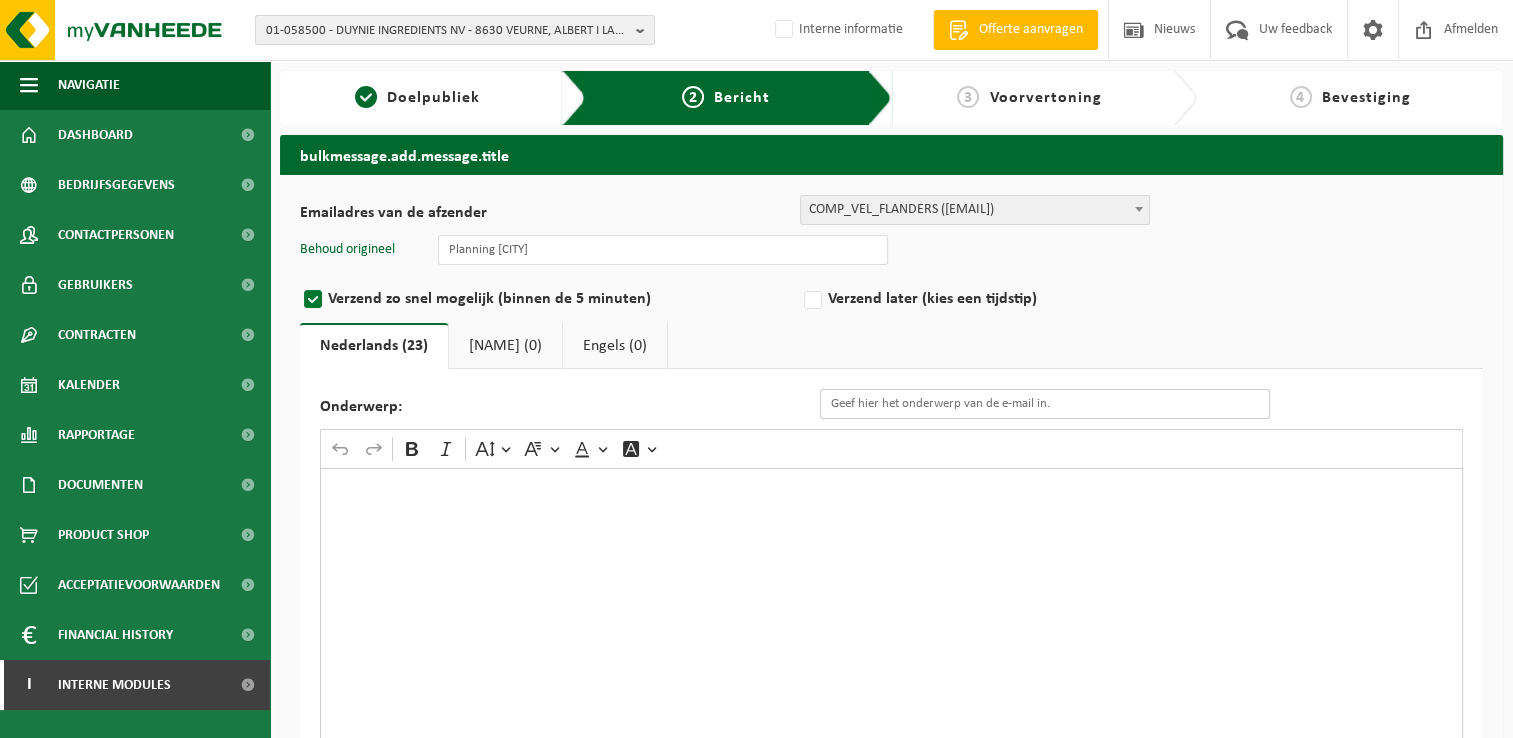 click on "Onderwerp:" at bounding box center (1045, 404) 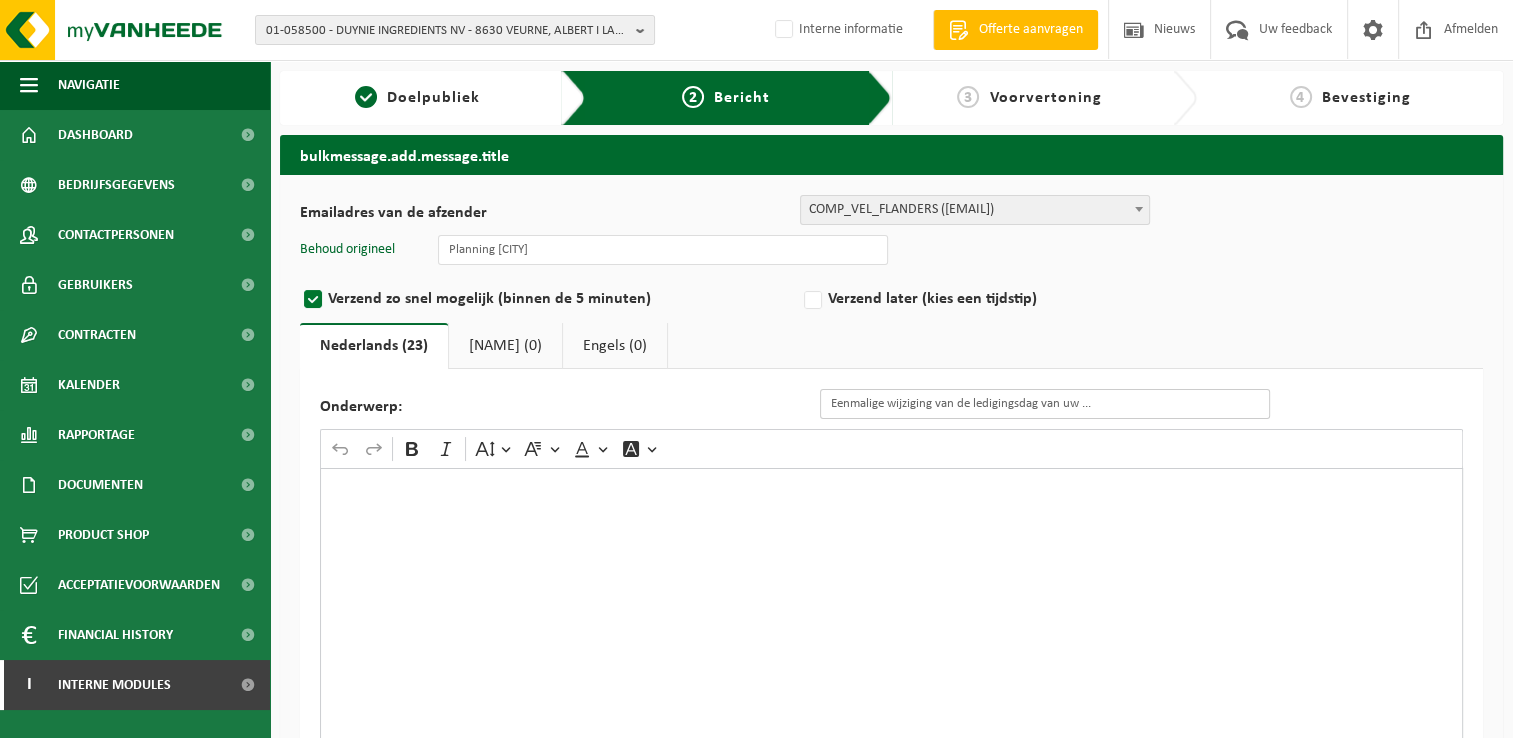 click on "Eenmalige wijziging van de ledigingsdag van uw ..." at bounding box center (1045, 404) 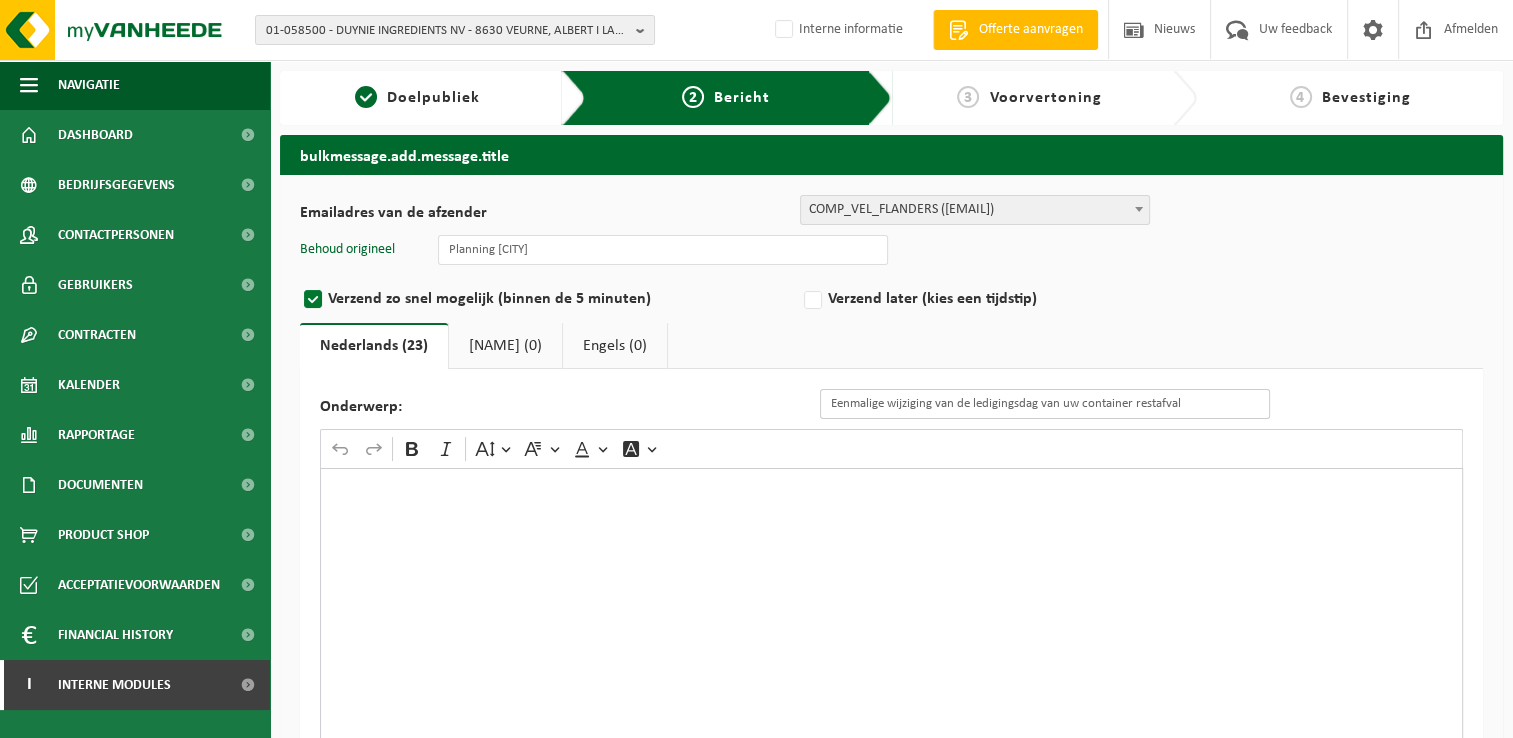 type on "Eenmalige wijziging van de ledigingsdag van uw container restafval" 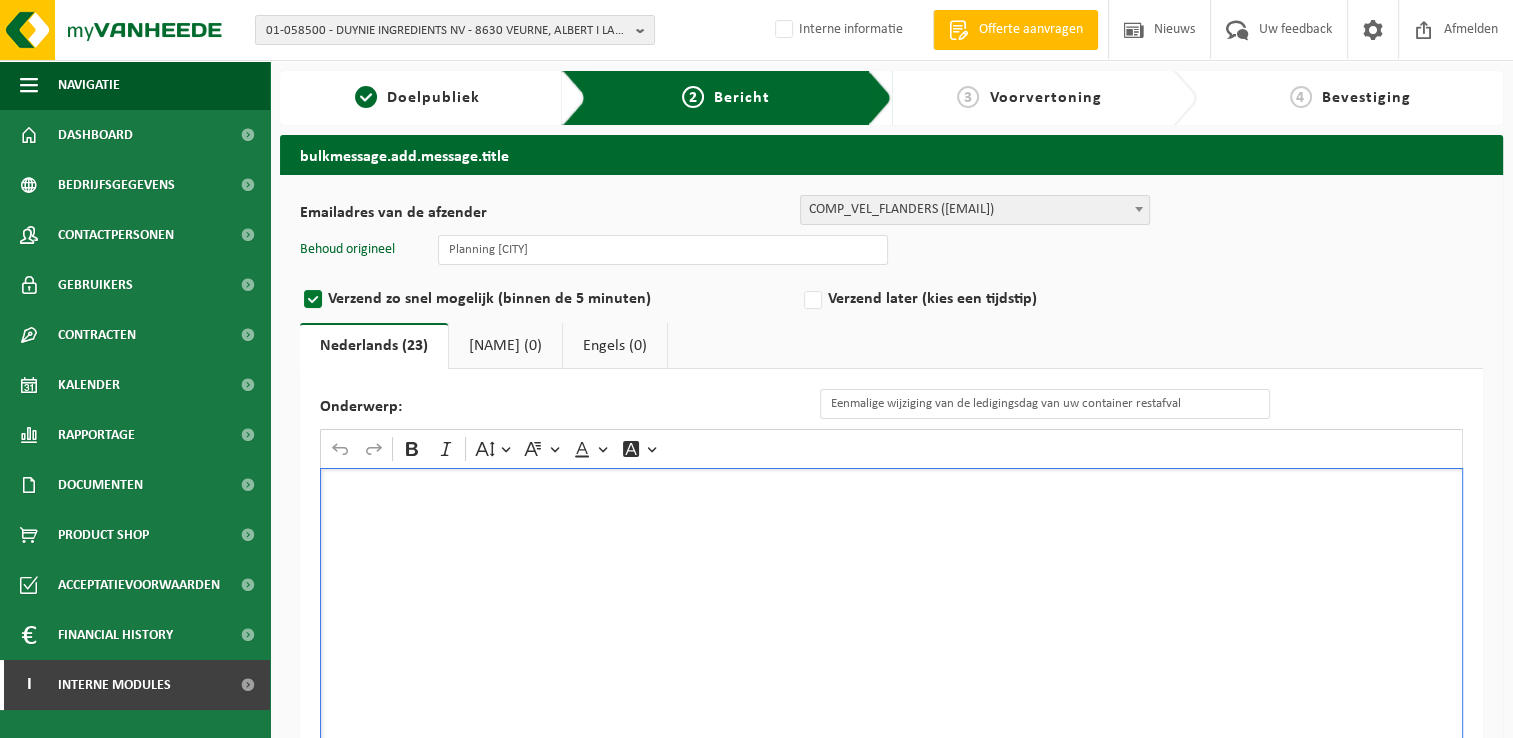 click at bounding box center [891, 668] 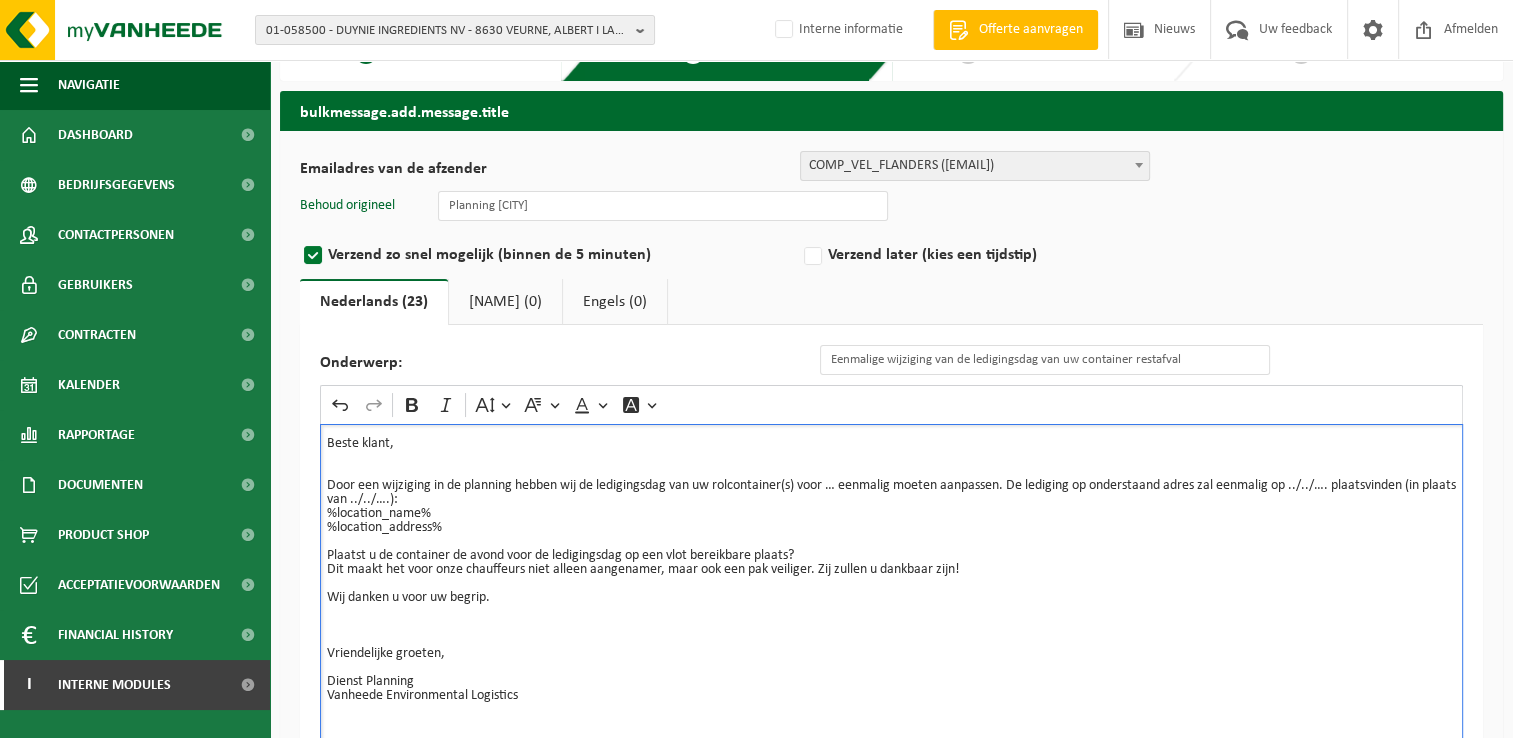 scroll, scrollTop: 220, scrollLeft: 0, axis: vertical 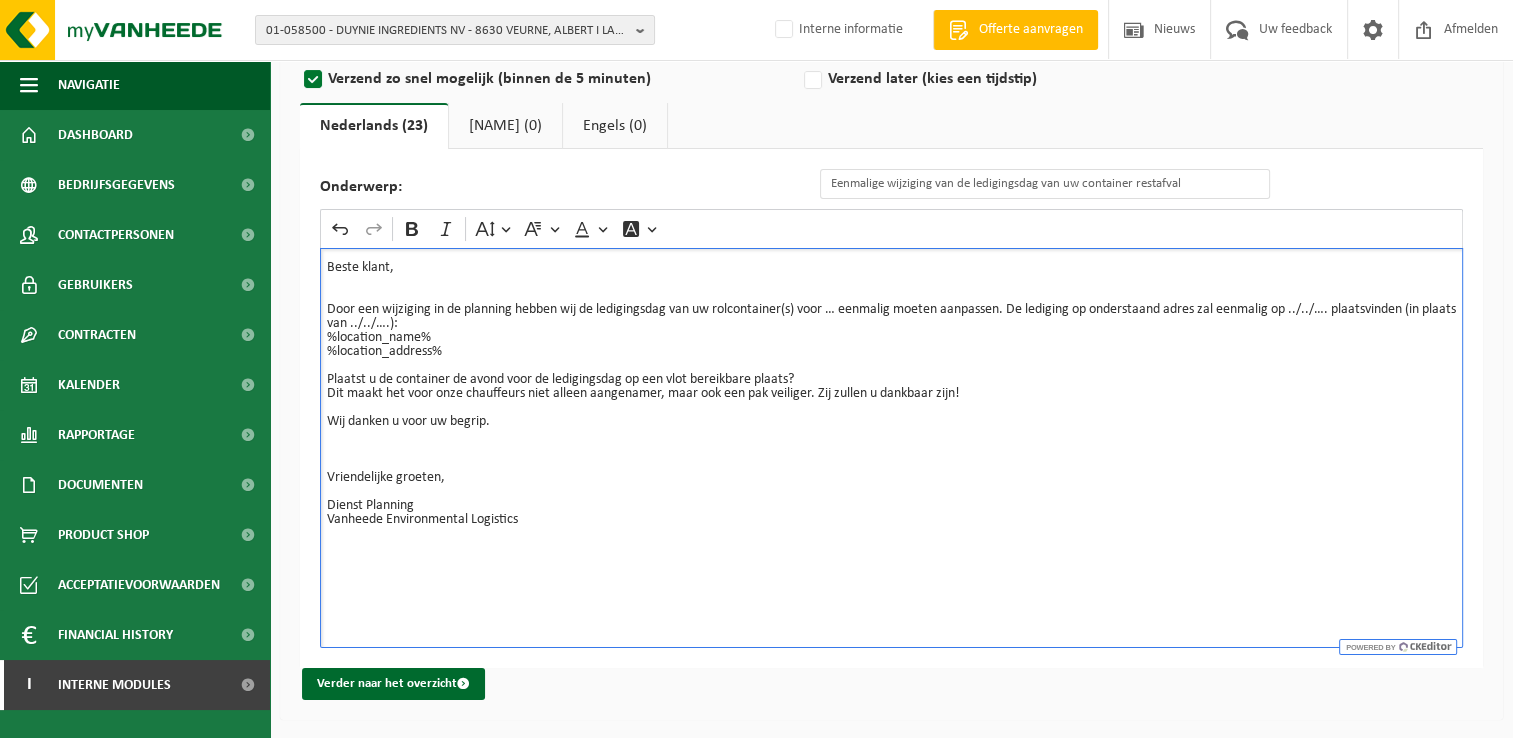 click on "Beste klant, Door een wijziging in de planning hebben wij de ledigingsdag van uw rolcontainer(s) voor … eenmalig moeten aanpassen. De lediging op onderstaand adres zal eenmalig op ../../…. plaatsvinden (in plaats van ../../….): %location_name% %location_address% Plaatst u de container de avond voor de ledigingsdag op een vlot bereikbare plaats? Dit maakt het voor onze chauffeurs niet alleen aangenamer, maar ook een pak veiliger. Zij zullen u dankbaar zijn! Wij danken u voor uw begrip. Vriendelijke groeten, Dienst Planning Vanheede Environmental Logistics ⁠⁠⁠⁠⁠⁠⁠" at bounding box center (891, 401) 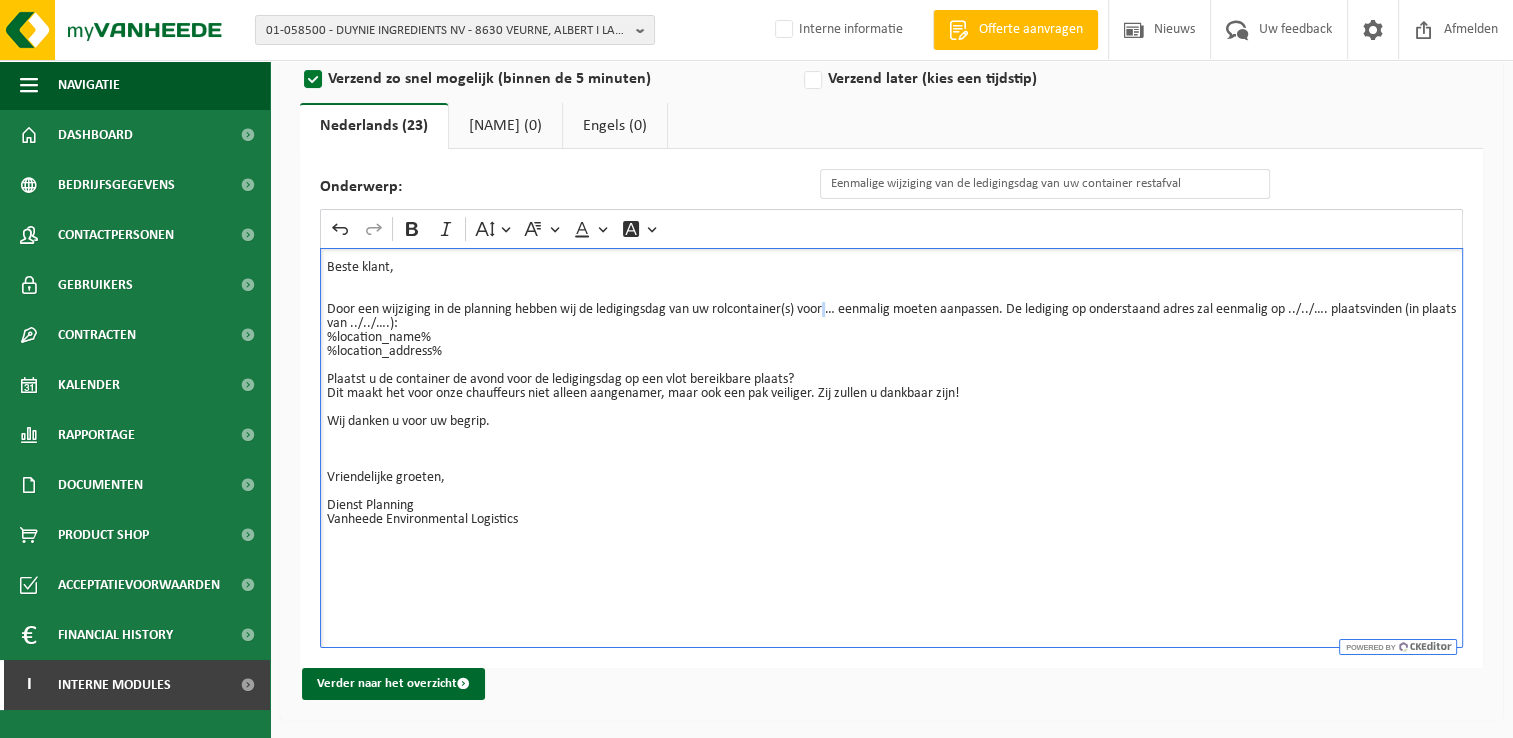click on "Beste klant, Door een wijziging in de planning hebben wij de ledigingsdag van uw rolcontainer(s) voor … eenmalig moeten aanpassen. De lediging op onderstaand adres zal eenmalig op ../../…. plaatsvinden (in plaats van ../../….): %location_name% %location_address% Plaatst u de container de avond voor de ledigingsdag op een vlot bereikbare plaats? Dit maakt het voor onze chauffeurs niet alleen aangenamer, maar ook een pak veiliger. Zij zullen u dankbaar zijn! Wij danken u voor uw begrip. Vriendelijke groeten, Dienst Planning Vanheede Environmental Logistics" at bounding box center (891, 401) 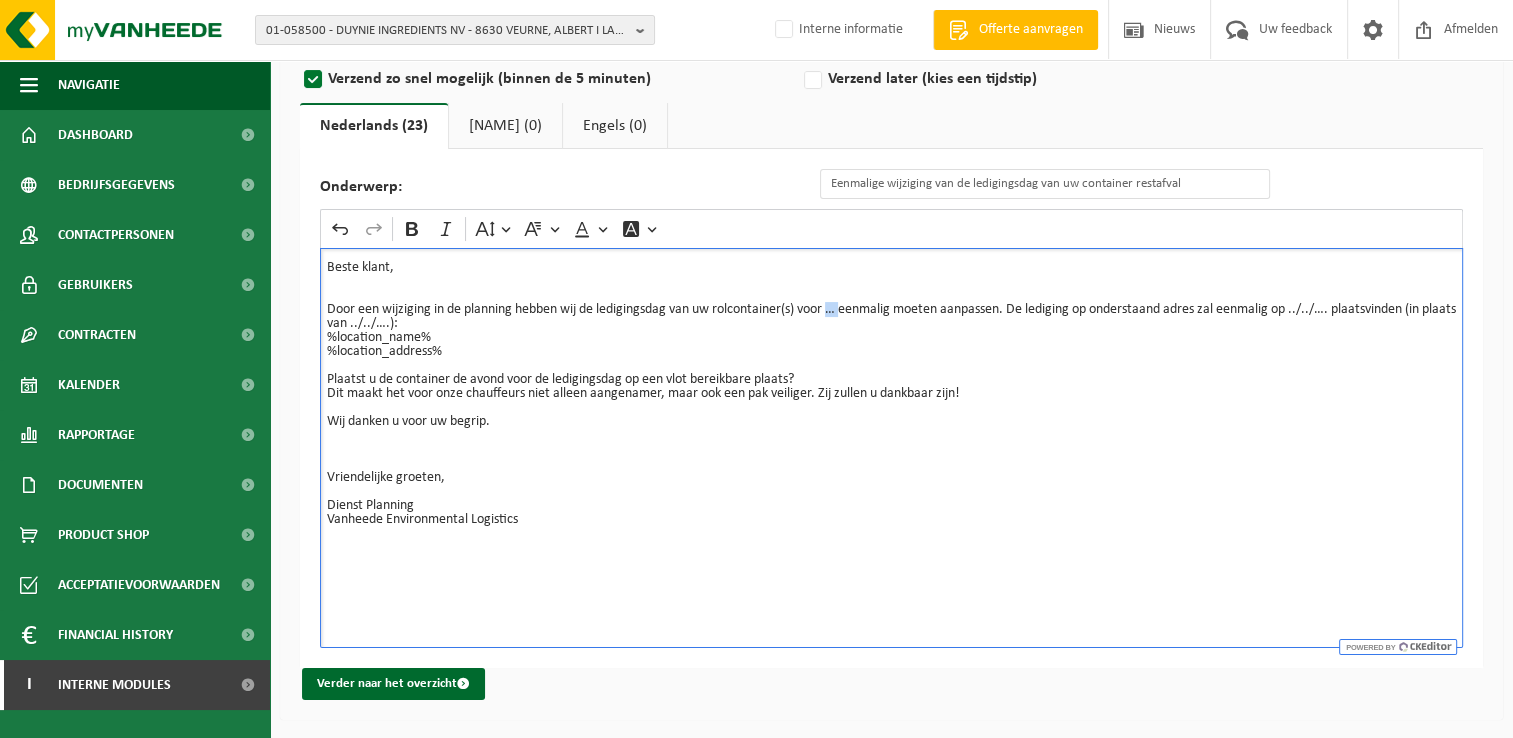 click on "Beste klant, Door een wijziging in de planning hebben wij de ledigingsdag van uw rolcontainer(s) voor … eenmalig moeten aanpassen. De lediging op onderstaand adres zal eenmalig op ../../…. plaatsvinden (in plaats van ../../….): %location_name% %location_address% Plaatst u de container de avond voor de ledigingsdag op een vlot bereikbare plaats? Dit maakt het voor onze chauffeurs niet alleen aangenamer, maar ook een pak veiliger. Zij zullen u dankbaar zijn! Wij danken u voor uw begrip. Vriendelijke groeten, Dienst Planning Vanheede Environmental Logistics" at bounding box center (891, 401) 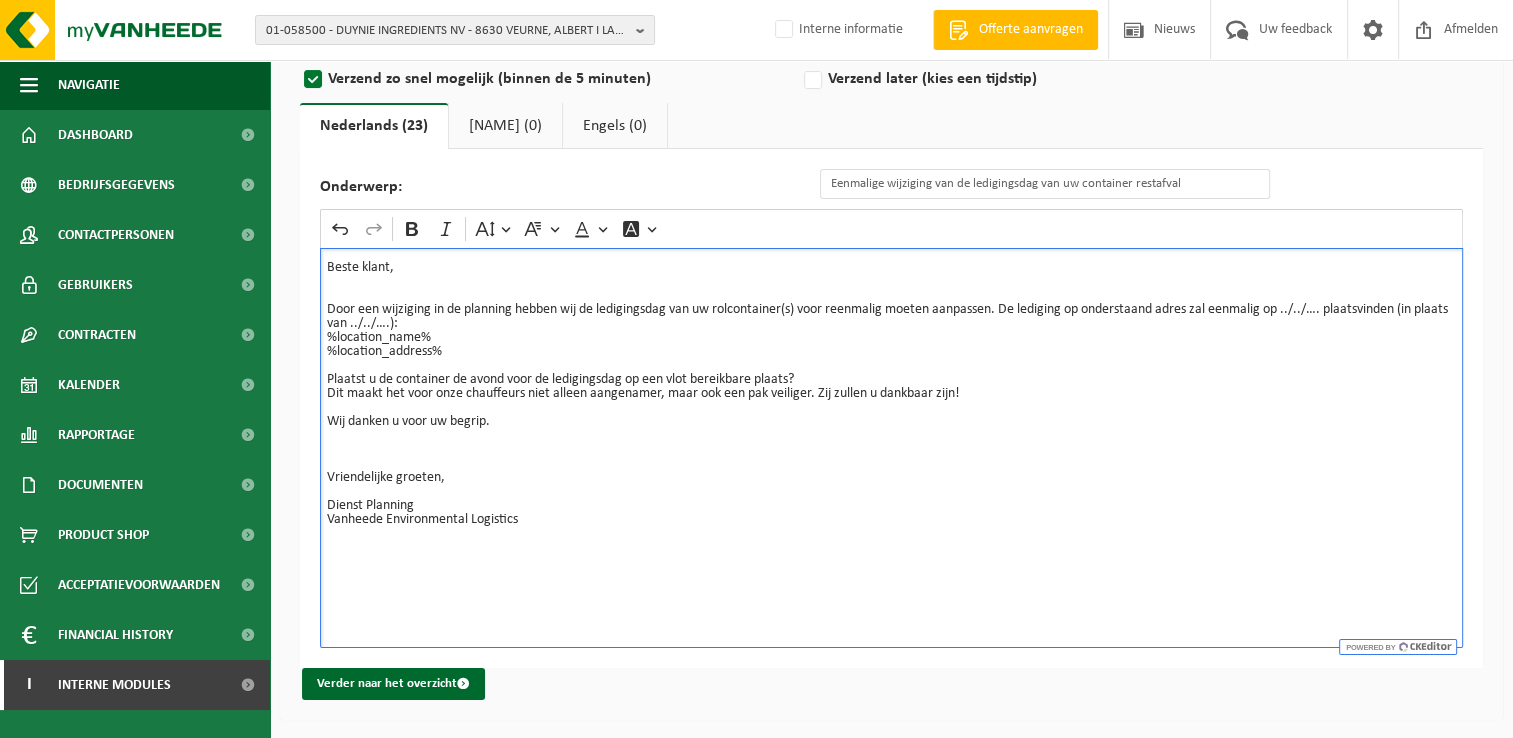 type 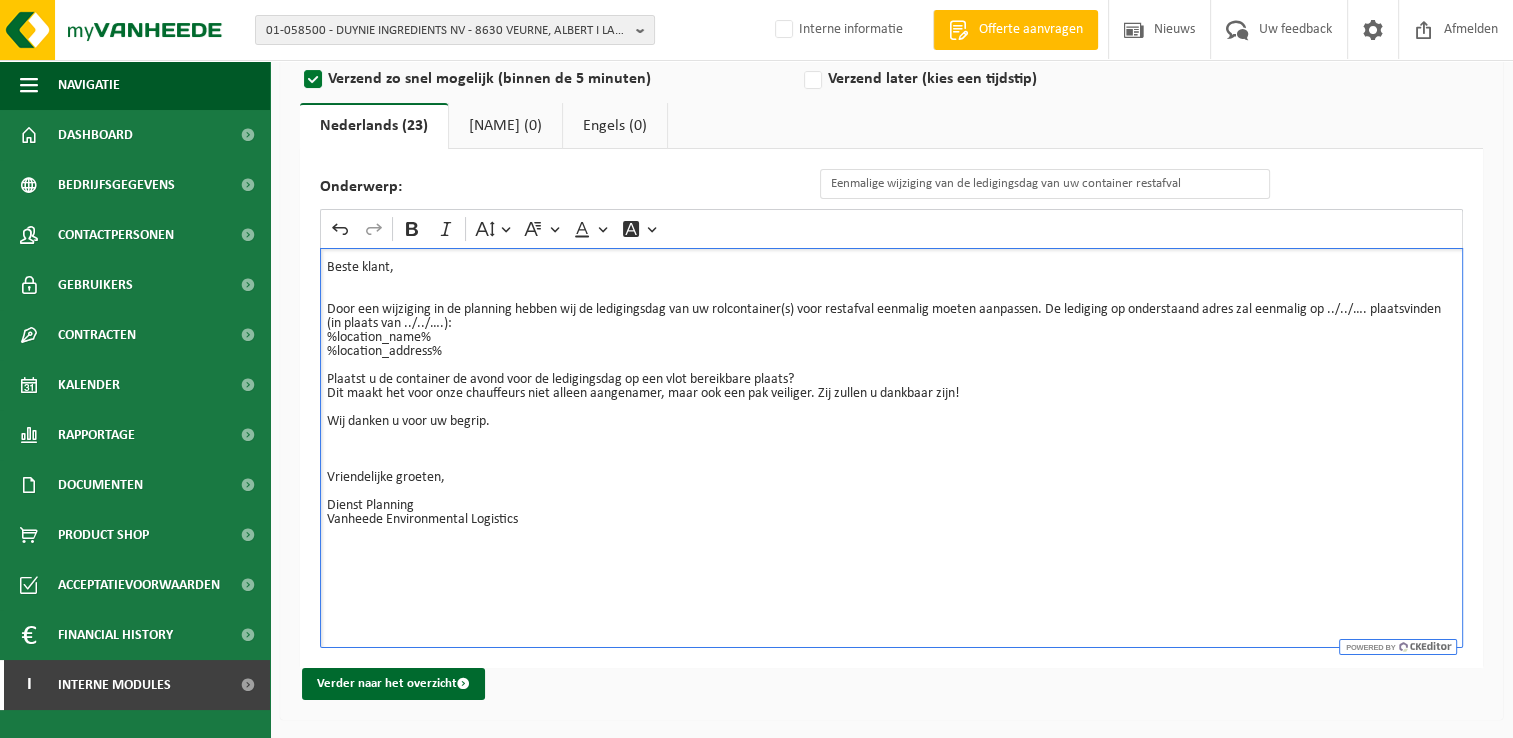 click on "Beste klant, Door een wijziging in de planning hebben wij de ledigingsdag van uw rolcontainer(s) voor restafval eenmalig moeten aanpassen. De lediging op onderstaand adres zal eenmalig op ../../…. plaatsvinden (in plaats van ../../….): %location_name% %location_address% Plaatst u de container de avond voor de ledigingsdag op een vlot bereikbare plaats? Dit maakt het voor onze chauffeurs niet alleen aangenamer, maar ook een pak veiliger. Zij zullen u dankbaar zijn! Wij danken u voor uw begrip. Vriendelijke groeten, Dienst Planning Vanheede Environmental Logistics" at bounding box center (891, 401) 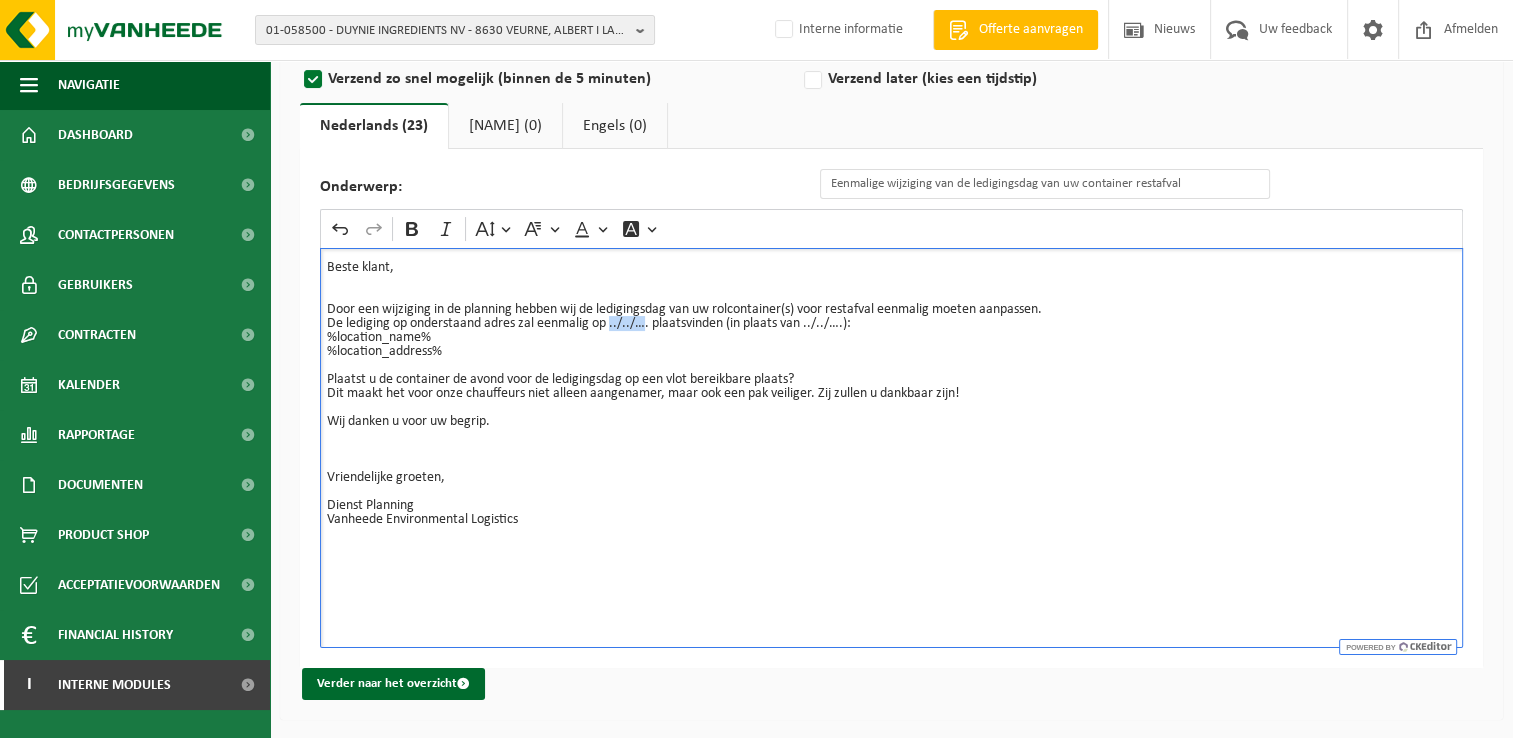 drag, startPoint x: 612, startPoint y: 322, endPoint x: 644, endPoint y: 320, distance: 32.06244 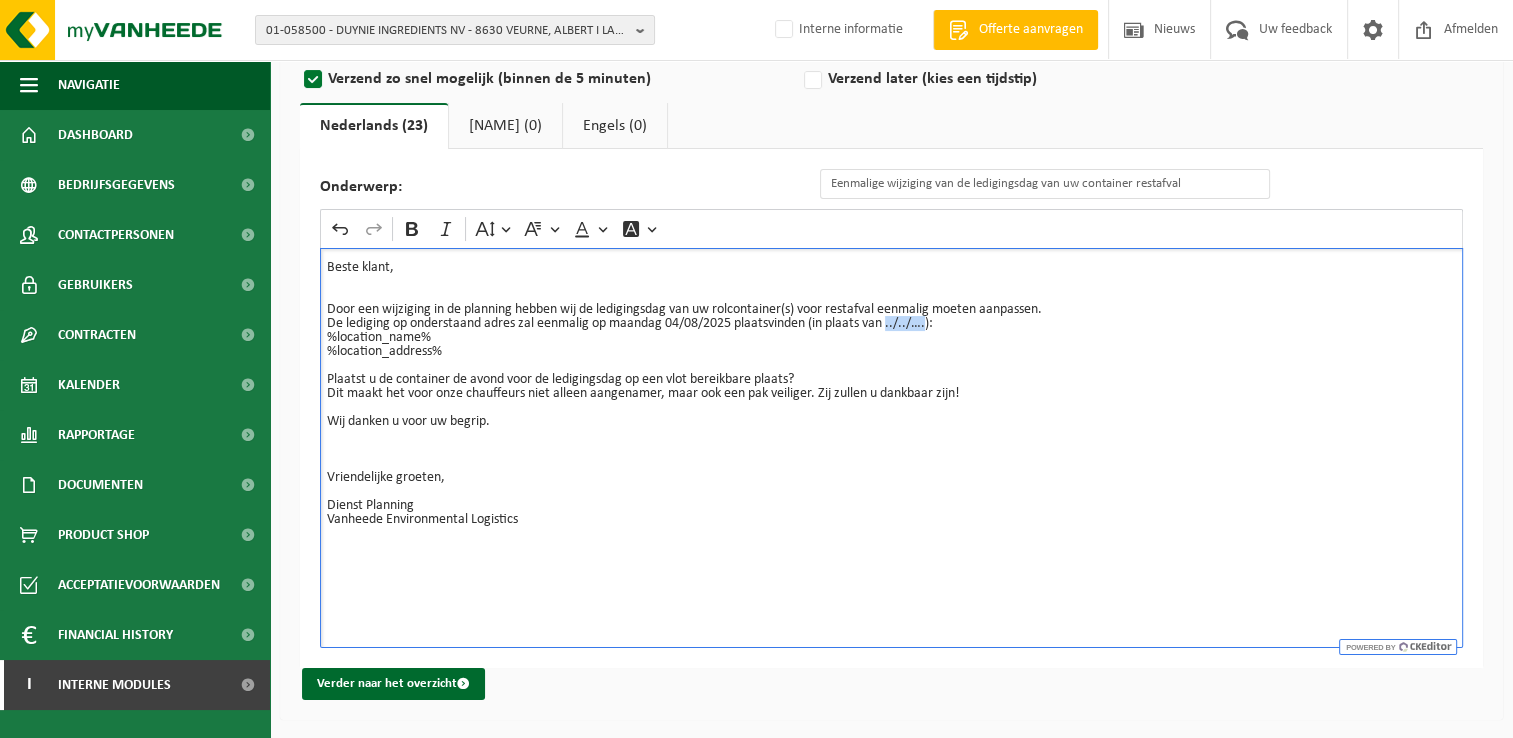 drag, startPoint x: 892, startPoint y: 326, endPoint x: 929, endPoint y: 323, distance: 37.12142 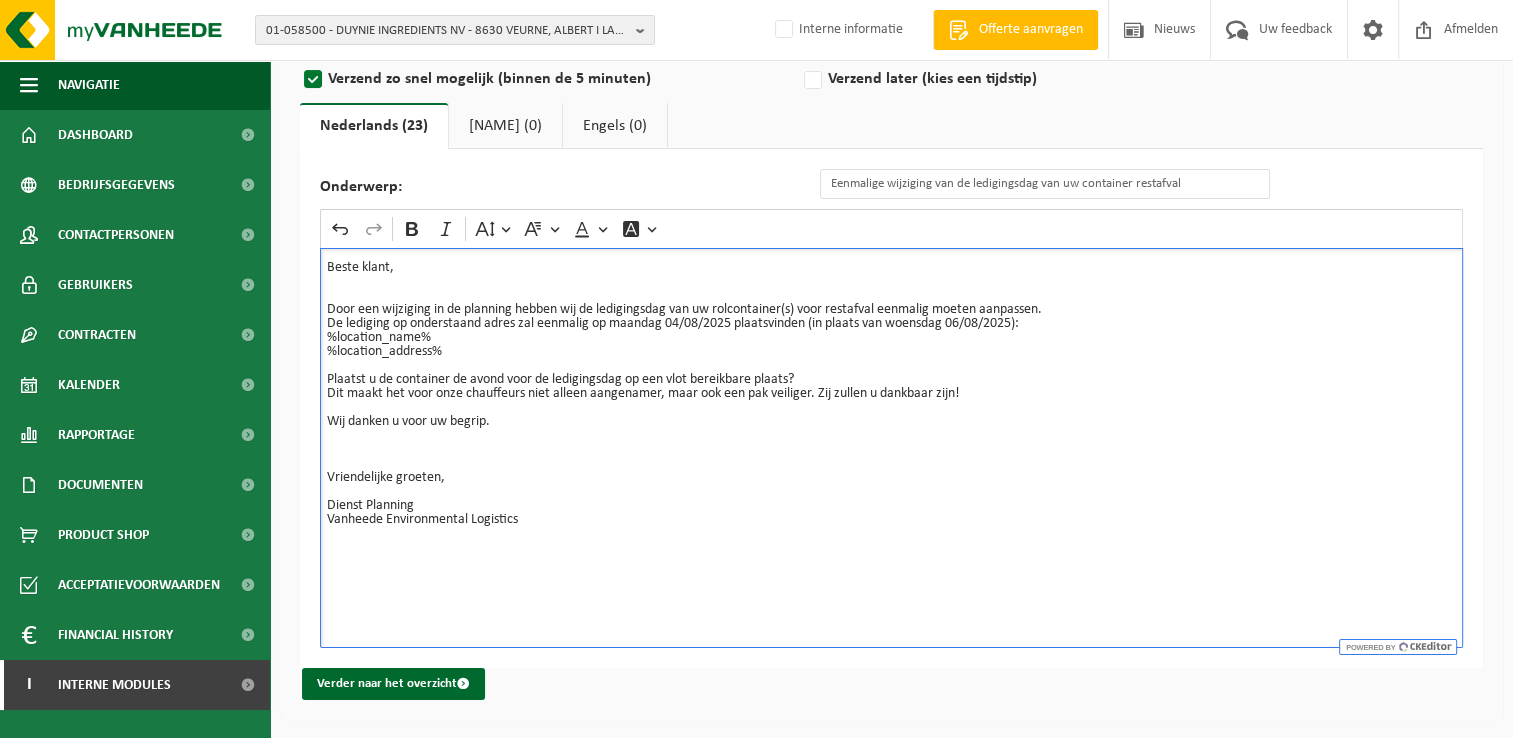 click on "De lediging op onderstaand adres zal eenmalig op maandag 04/08/2025 plaatsvinden (in plaats van woensdag 06/08/2025): %location_name% %location_address% Plaatst u de container de avond voor de ledigingsdag op een vlot bereikbare plaats? Dit maakt het voor onze chauffeurs niet alleen aangenamer, maar ook een pak veiliger. Zij zullen u dankbaar zijn! Wij danken u voor uw begrip. Vriendelijke groeten, Dienst Planning Vanheede Environmental Logistics" at bounding box center (891, 429) 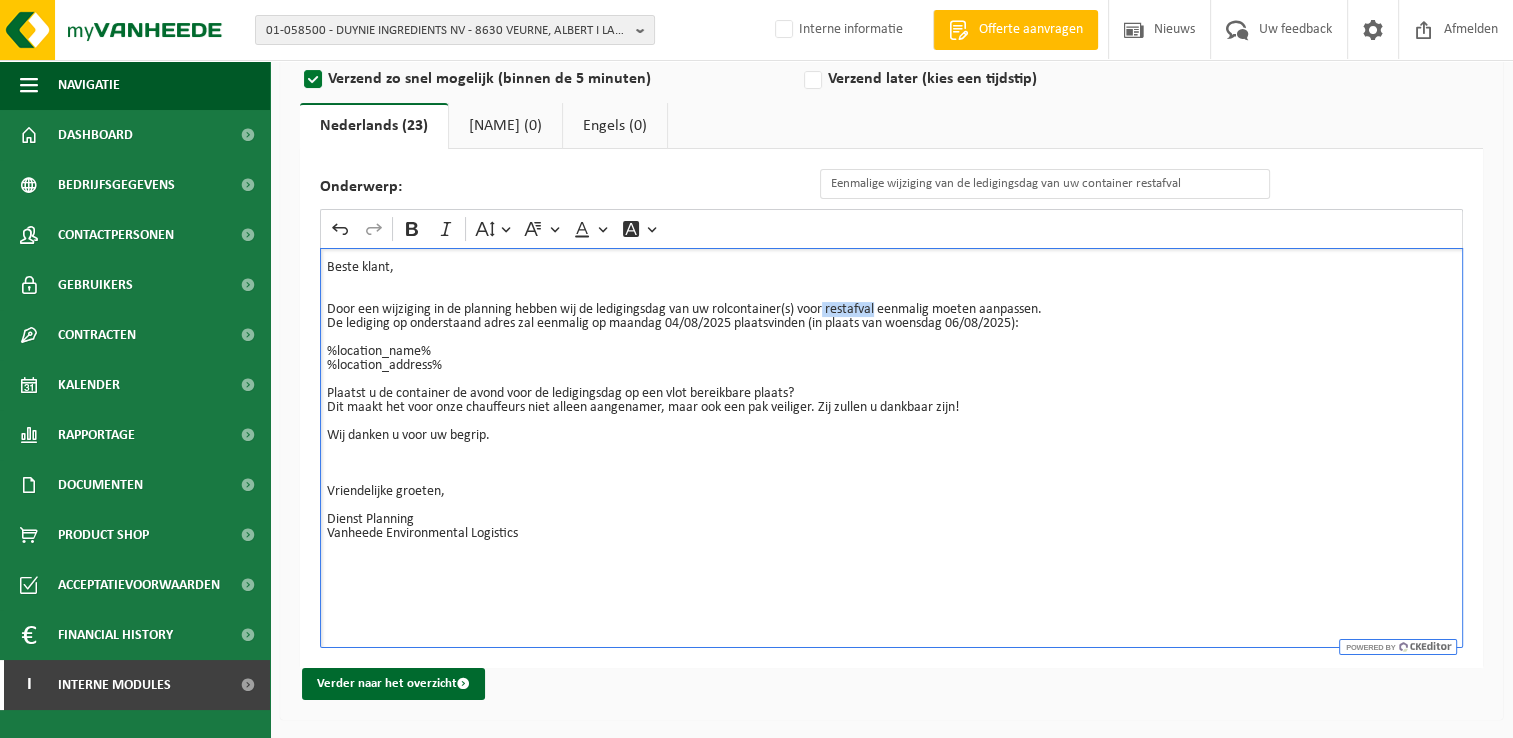 drag, startPoint x: 832, startPoint y: 306, endPoint x: 885, endPoint y: 304, distance: 53.037724 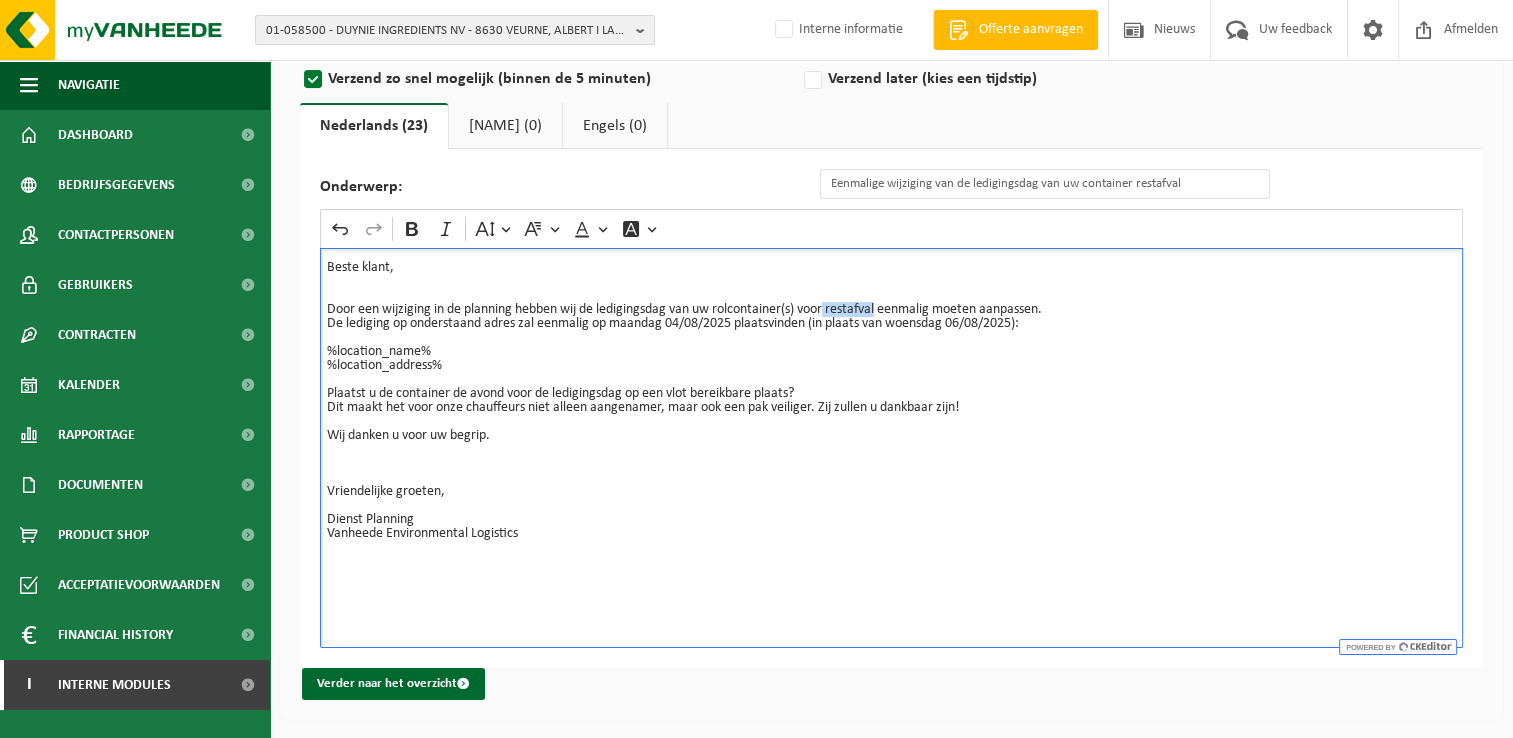 click on "Beste klant, Door een wijziging in de planning hebben wij de ledigingsdag van uw rolcontainer(s) voor restafval eenmalig moeten aanpassen." at bounding box center [891, 289] 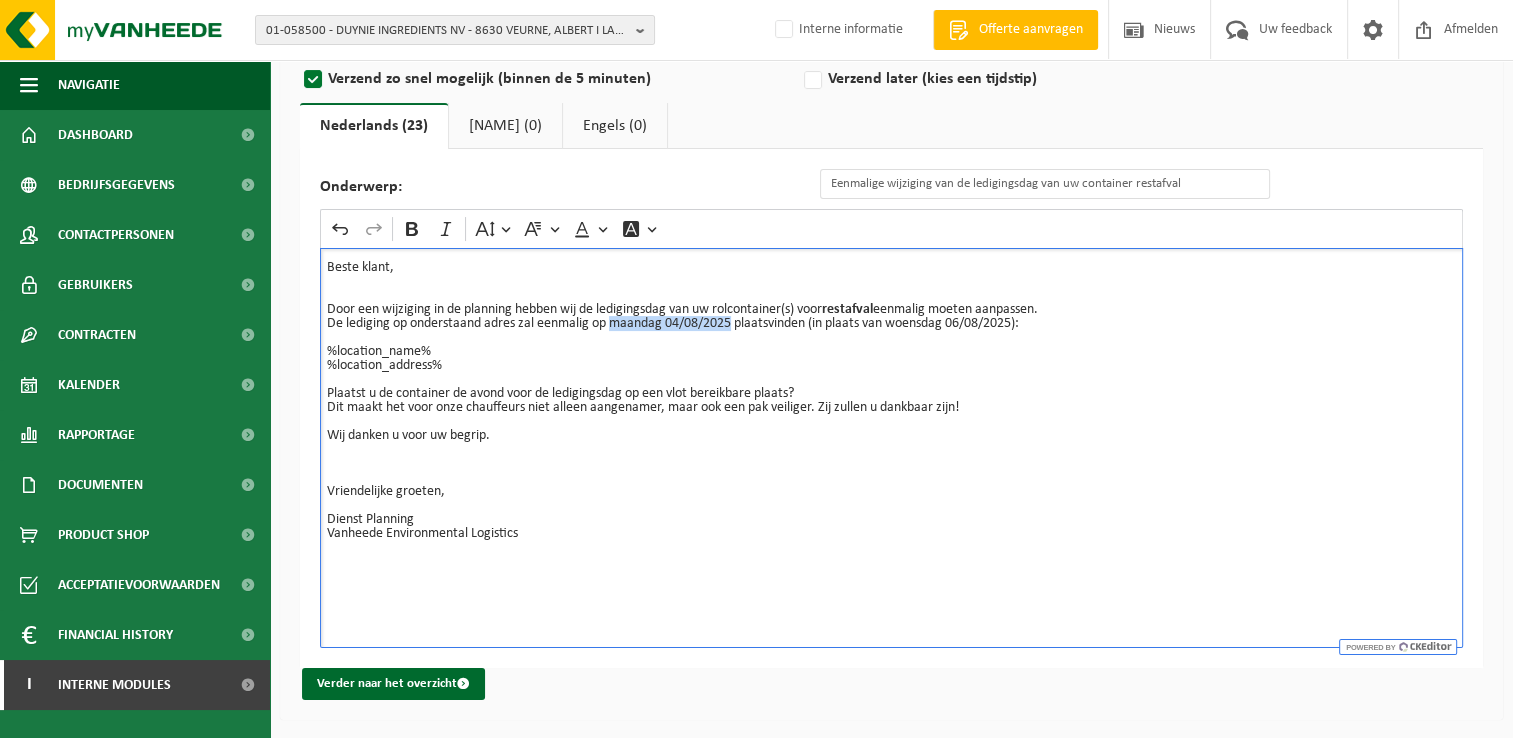 drag, startPoint x: 614, startPoint y: 321, endPoint x: 734, endPoint y: 314, distance: 120.203995 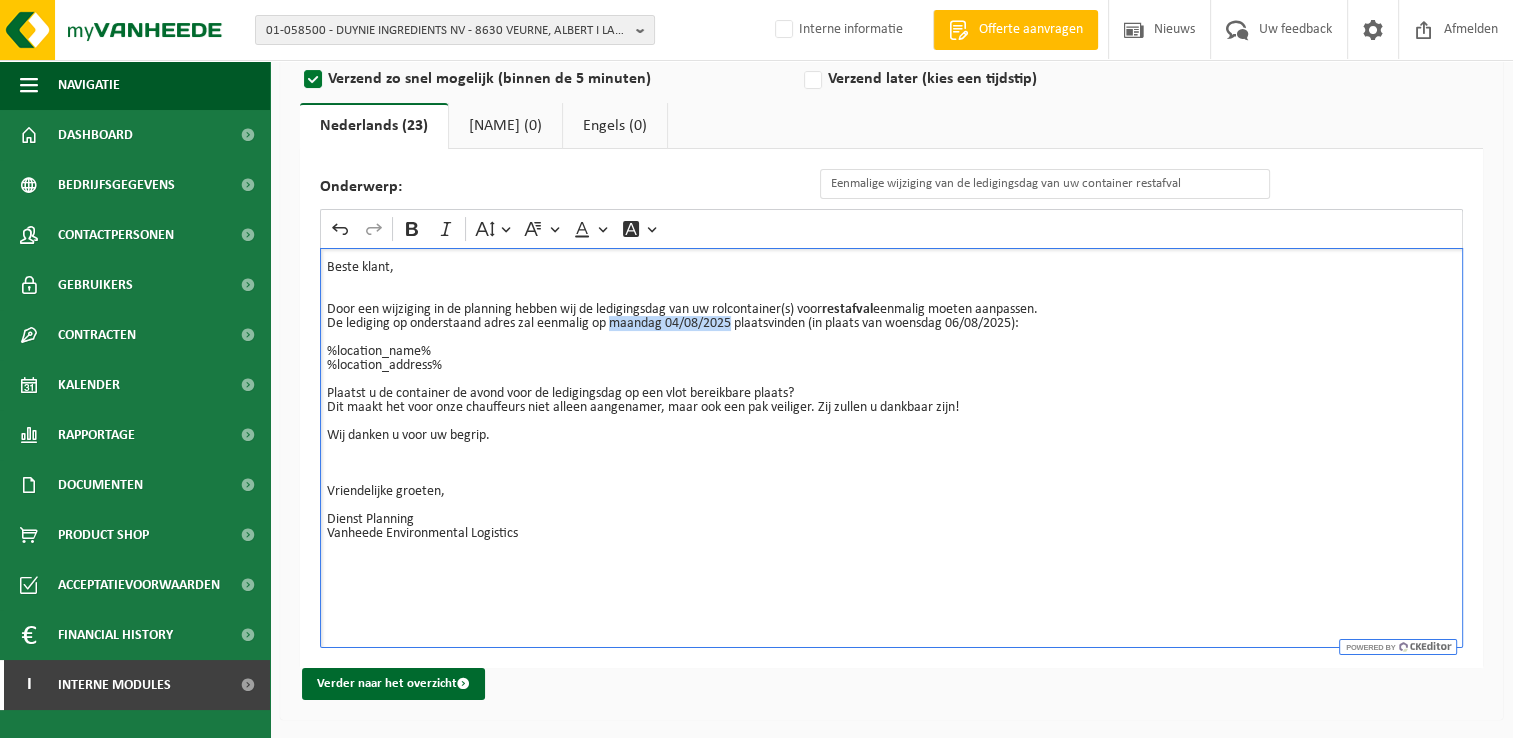 click on "De lediging op onderstaand adres zal eenmalig op maandag 04/08/2025 plaatsvinden (in plaats van woensdag 06/08/2025):" at bounding box center (891, 324) 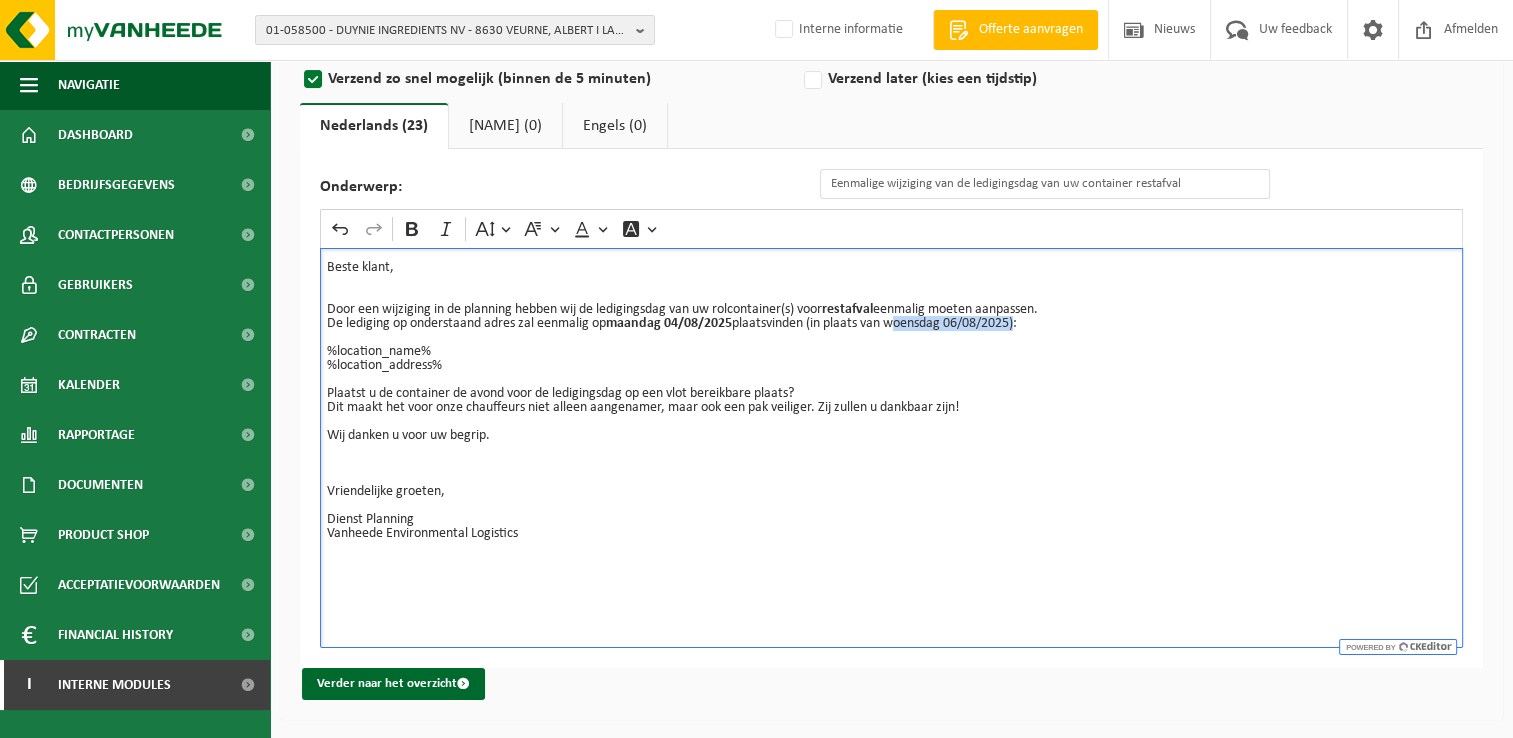 drag, startPoint x: 895, startPoint y: 325, endPoint x: 1023, endPoint y: 321, distance: 128.06248 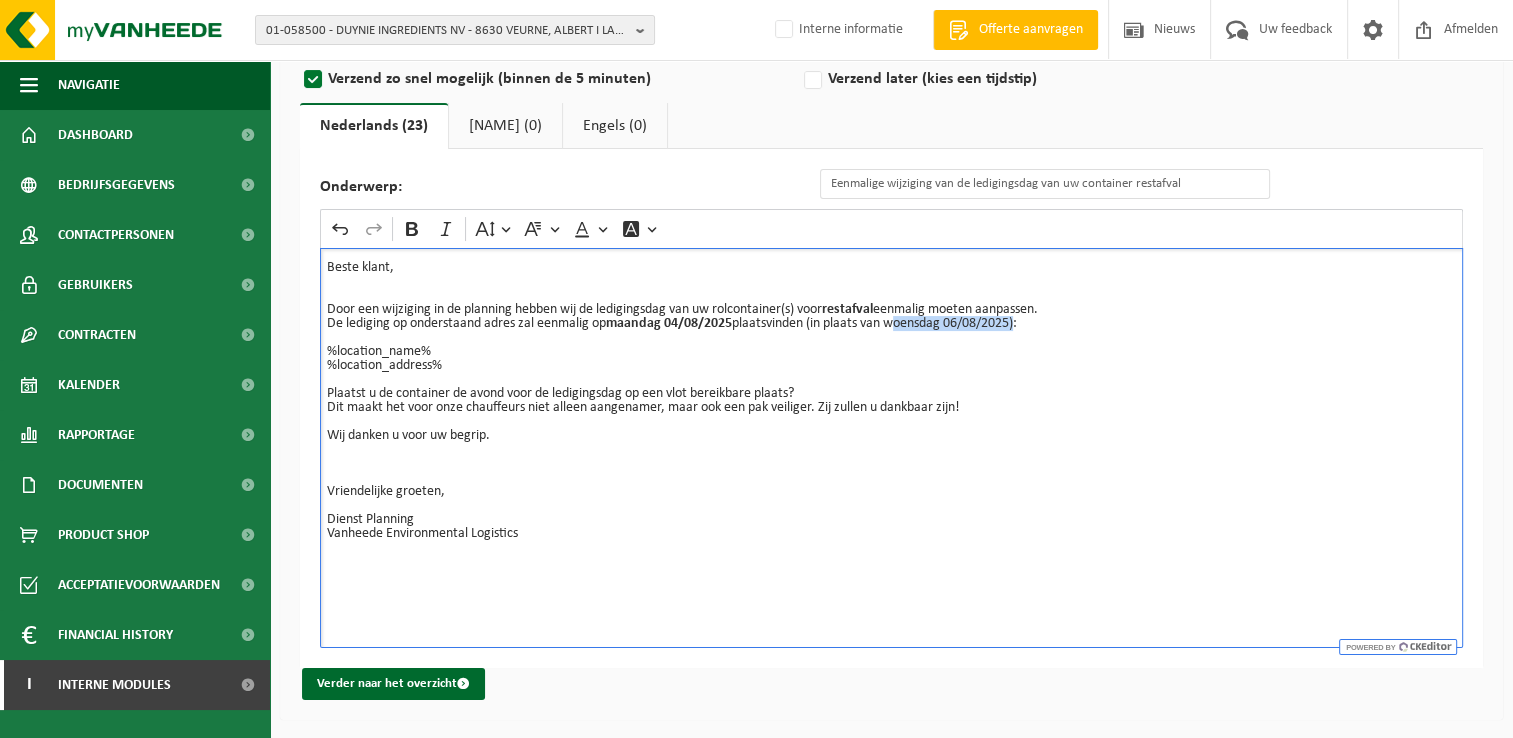 click on "De lediging op onderstaand adres zal eenmalig op  maandag 04/08/2025  plaatsvinden (in plaats van woensdag 06/08/2025):" at bounding box center (891, 324) 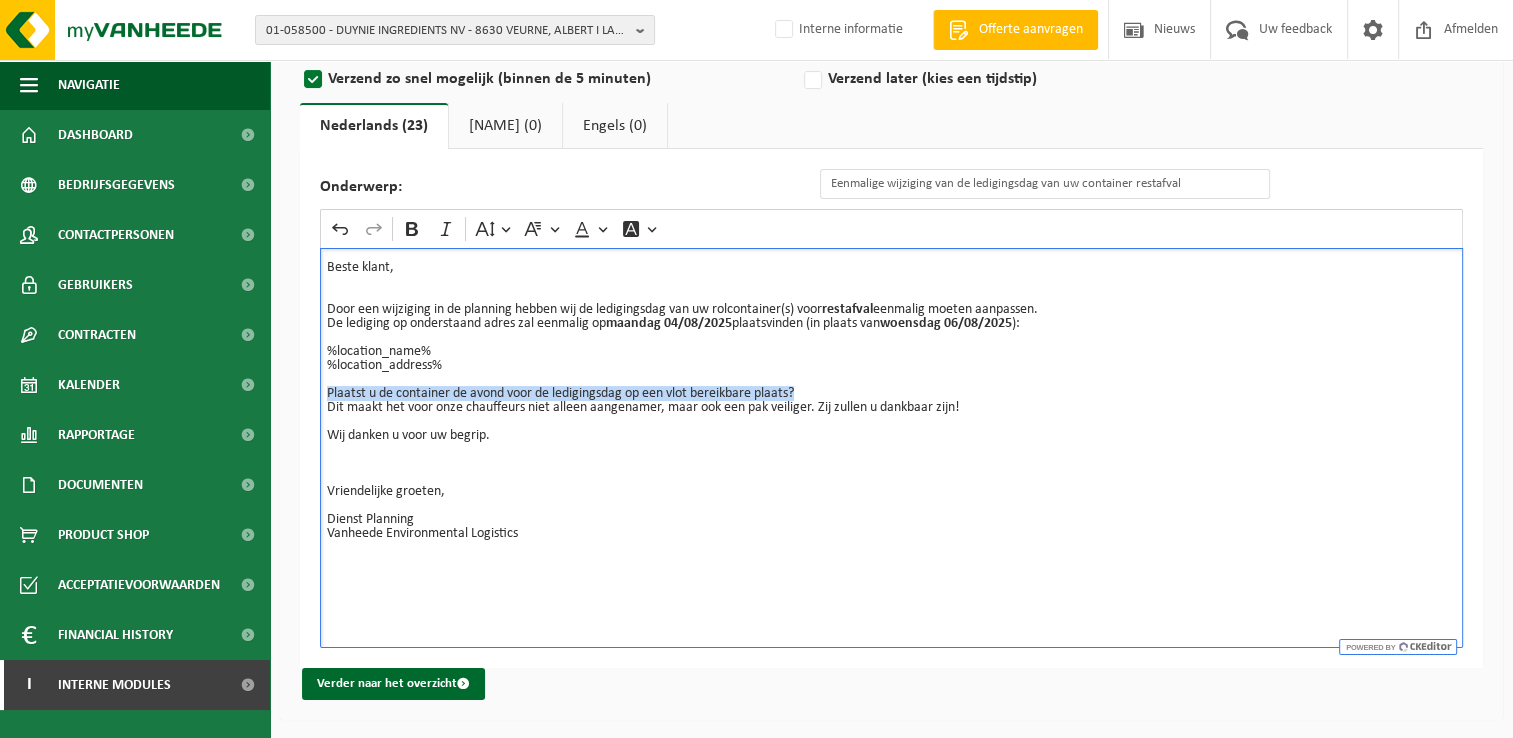 drag, startPoint x: 325, startPoint y: 391, endPoint x: 824, endPoint y: 395, distance: 499.01602 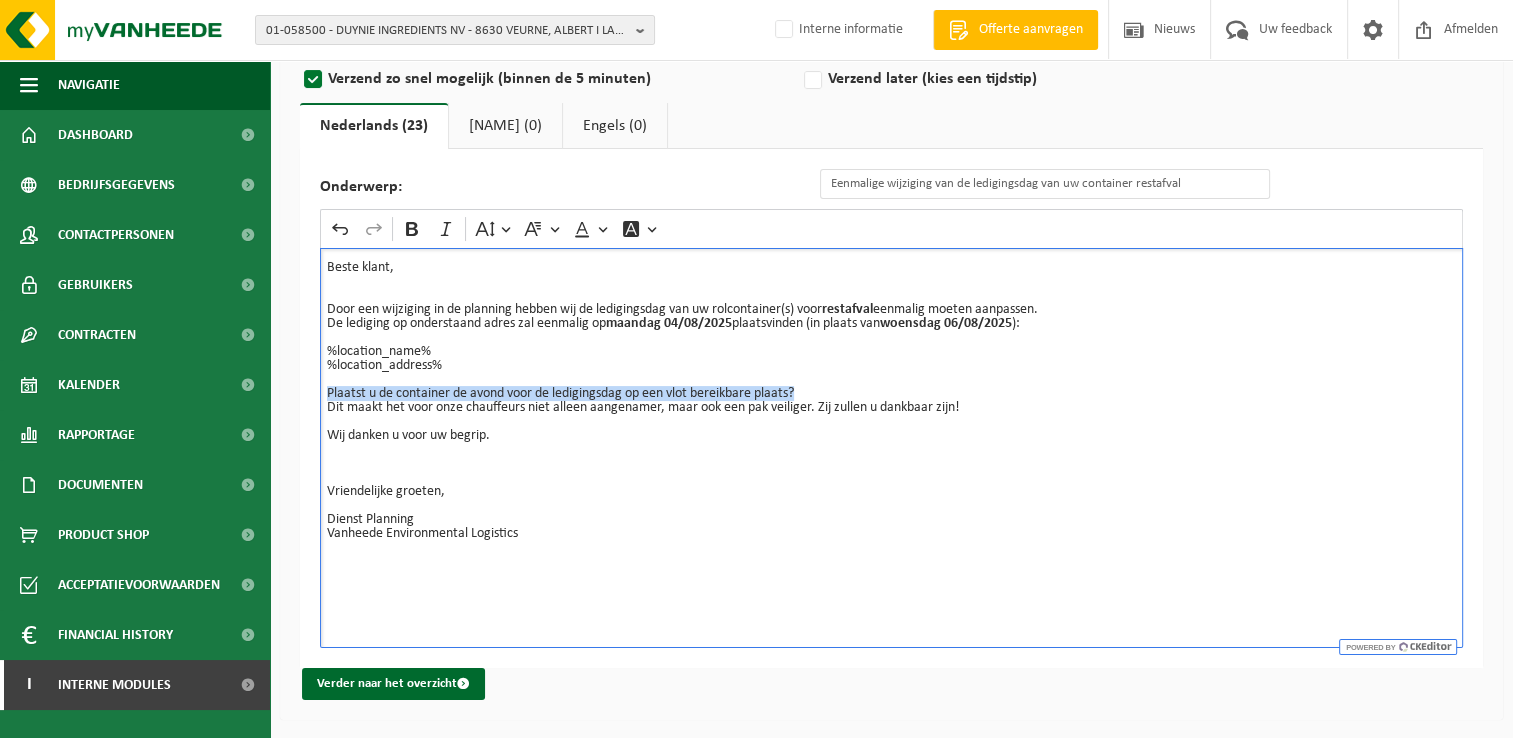 click on "Beste klant, Door een wijziging in de planning hebben wij de ledigingsdag van uw rolcontainer(s) voor  restafval  eenmalig moeten aanpassen.  De lediging op onderstaand adres zal eenmalig op  maandag 04/08/2025  plaatsvinden (in plaats van  woensdag 06/08/2025 ): %location_name% %location_address% Plaatst u de container de avond voor de ledigingsdag op een vlot bereikbare plaats? Dit maakt het voor onze chauffeurs niet alleen aangenamer, maar ook een pak veiliger. Zij zullen u dankbaar zijn! Wij danken u voor uw begrip. Vriendelijke groeten, Dienst Planning Vanheede Environmental Logistics" at bounding box center [891, 448] 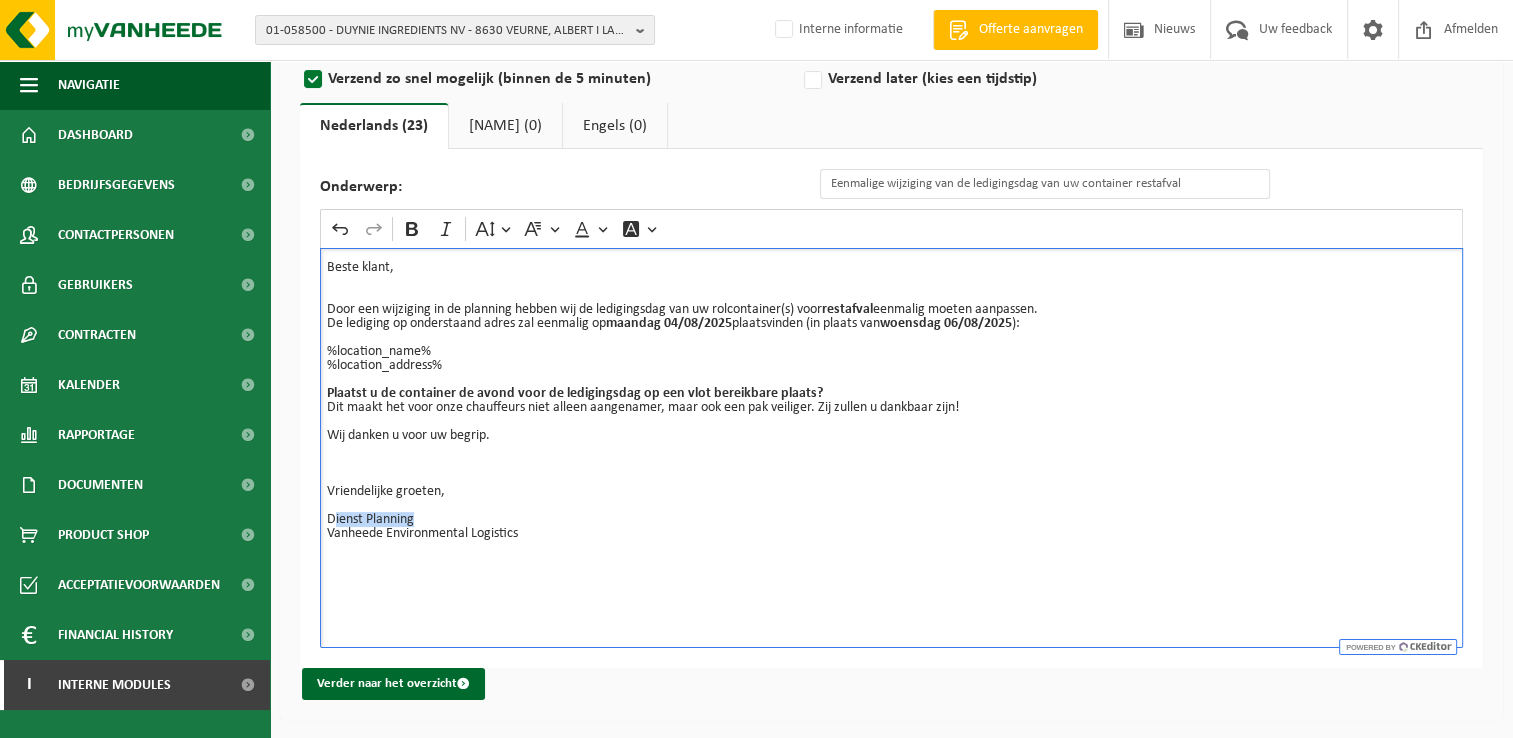 drag, startPoint x: 331, startPoint y: 518, endPoint x: 440, endPoint y: 518, distance: 109 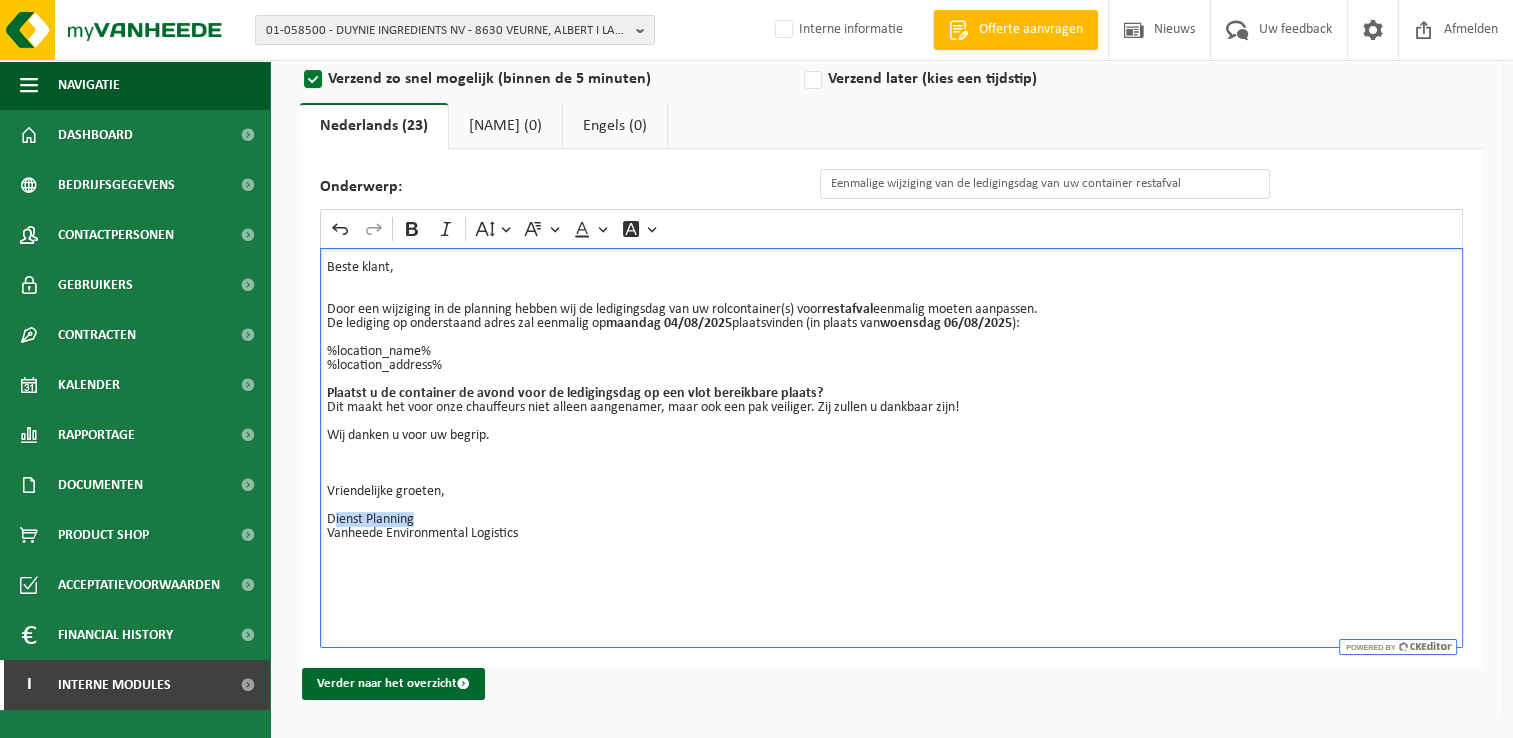click on "%location_name% %location_address% Plaatst u de container de avond voor de ledigingsdag op een vlot bereikbare plaats? Dit maakt het voor onze chauffeurs niet alleen aangenamer, maar ook een pak veiliger. Zij zullen u dankbaar zijn! Wij danken u voor uw begrip. Vriendelijke groeten, Dienst Planning Vanheede Environmental Logistics" at bounding box center (891, 443) 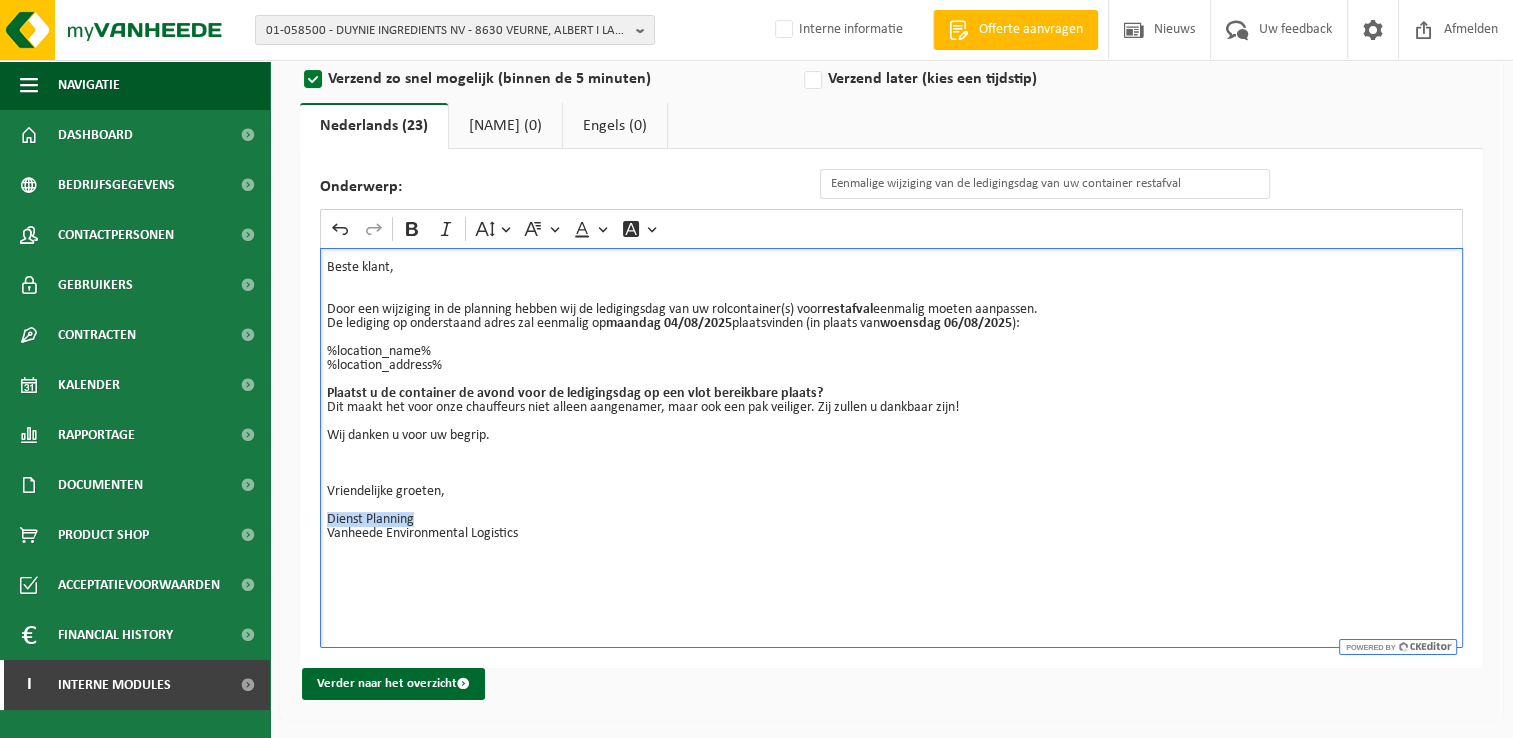 drag, startPoint x: 428, startPoint y: 520, endPoint x: 327, endPoint y: 514, distance: 101.17806 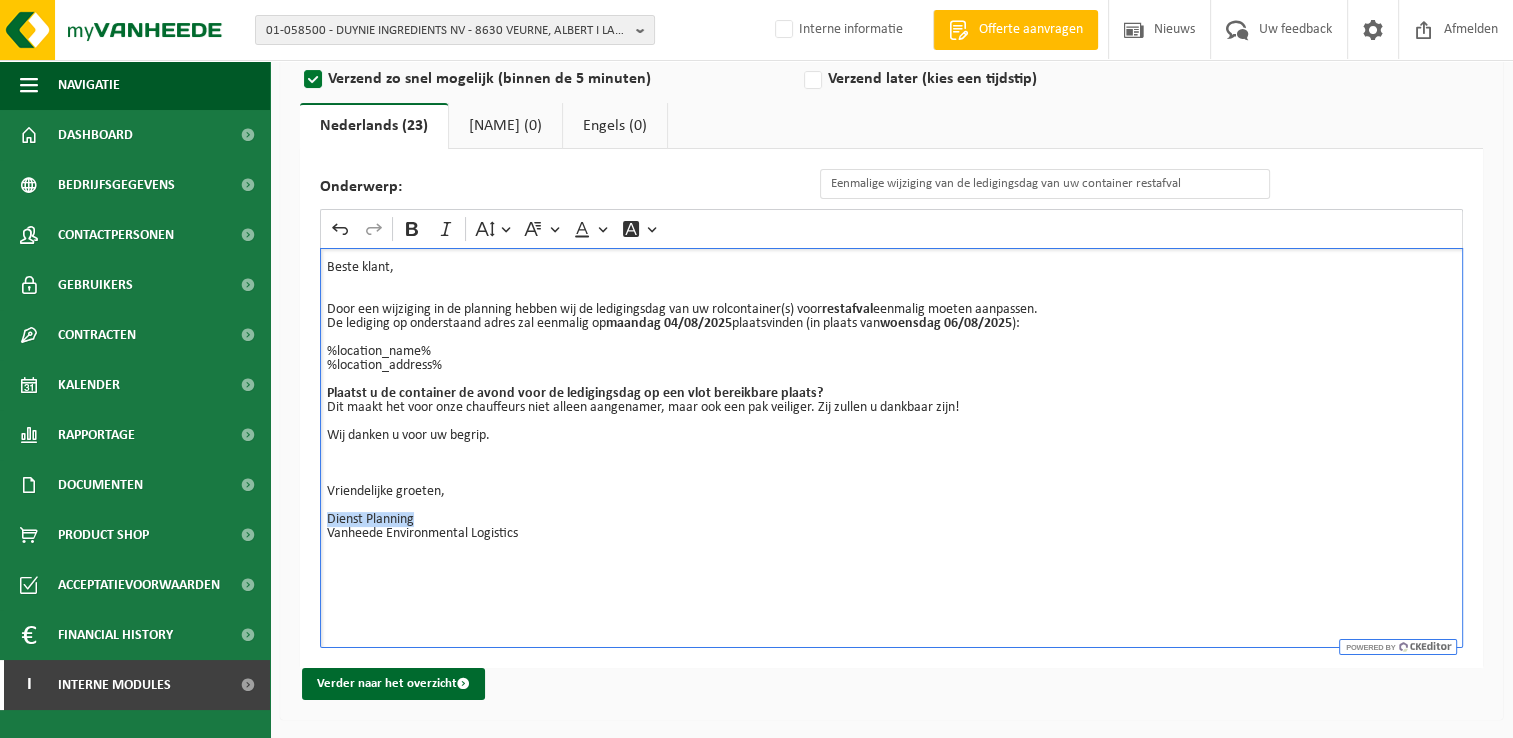click on "%location_name% %location_address% Plaatst u de container de avond voor de ledigingsdag op een vlot bereikbare plaats? Dit maakt het voor onze chauffeurs niet alleen aangenamer, maar ook een pak veiliger. Zij zullen u dankbaar zijn! Wij danken u voor uw begrip. Vriendelijke groeten, Dienst Planning Vanheede Environmental Logistics" at bounding box center [891, 443] 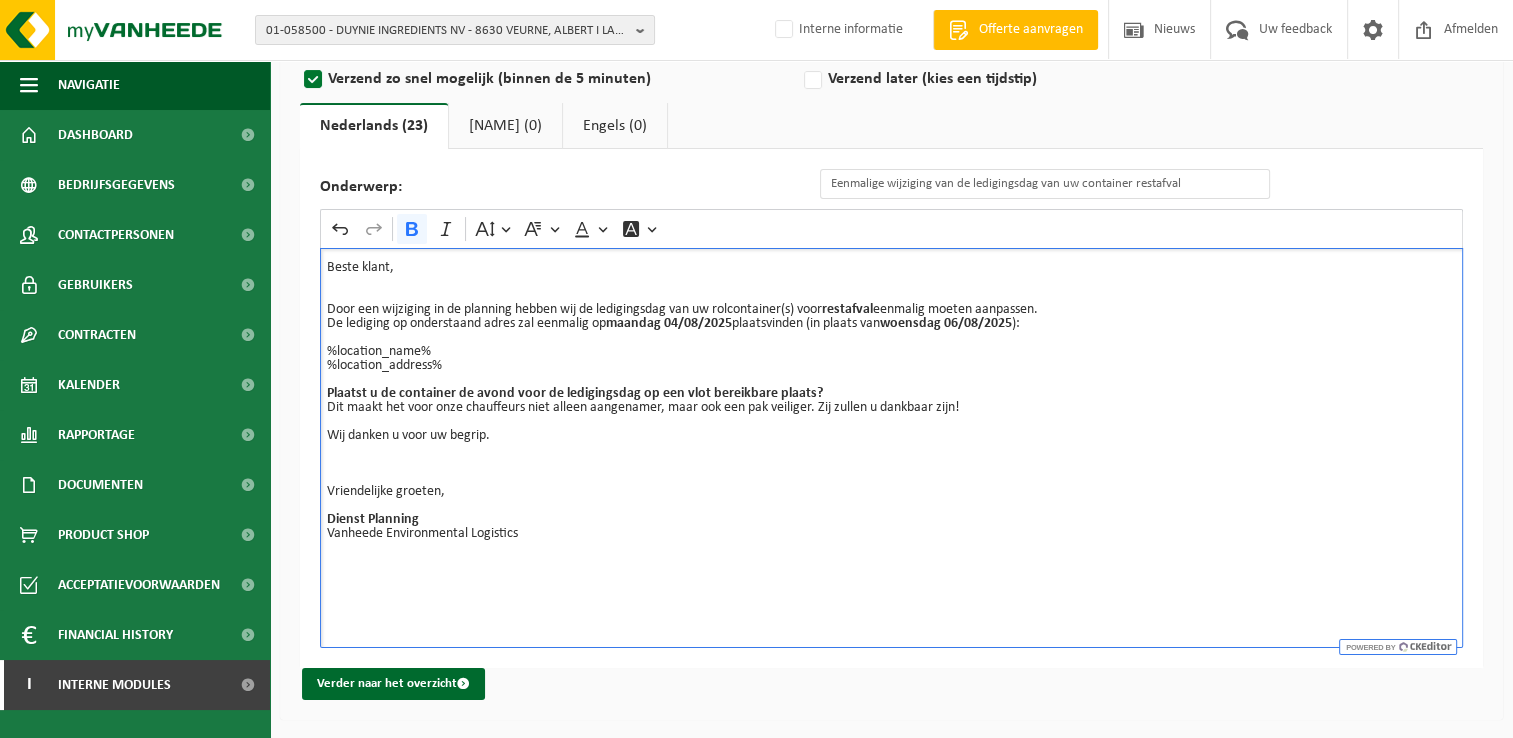 click on "%location_name% %location_address% Plaatst u de container de avond voor de ledigingsdag op een vlot bereikbare plaats? Dit maakt het voor onze chauffeurs niet alleen aangenamer, maar ook een pak veiliger. Zij zullen u dankbaar zijn! Wij danken u voor uw begrip. Vriendelijke groeten, Dienst Planning Vanheede Environmental Logistics" at bounding box center (891, 443) 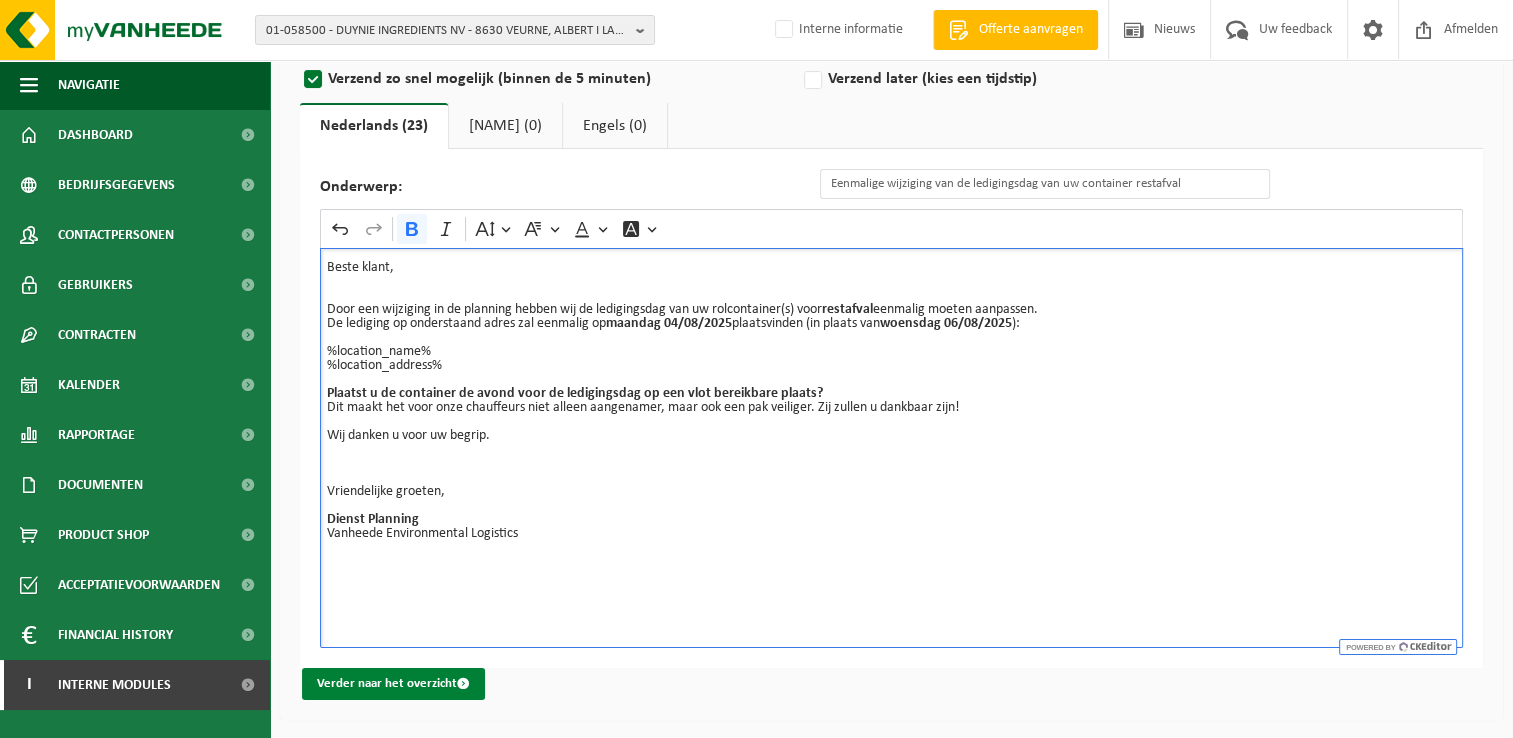 click at bounding box center (463, 683) 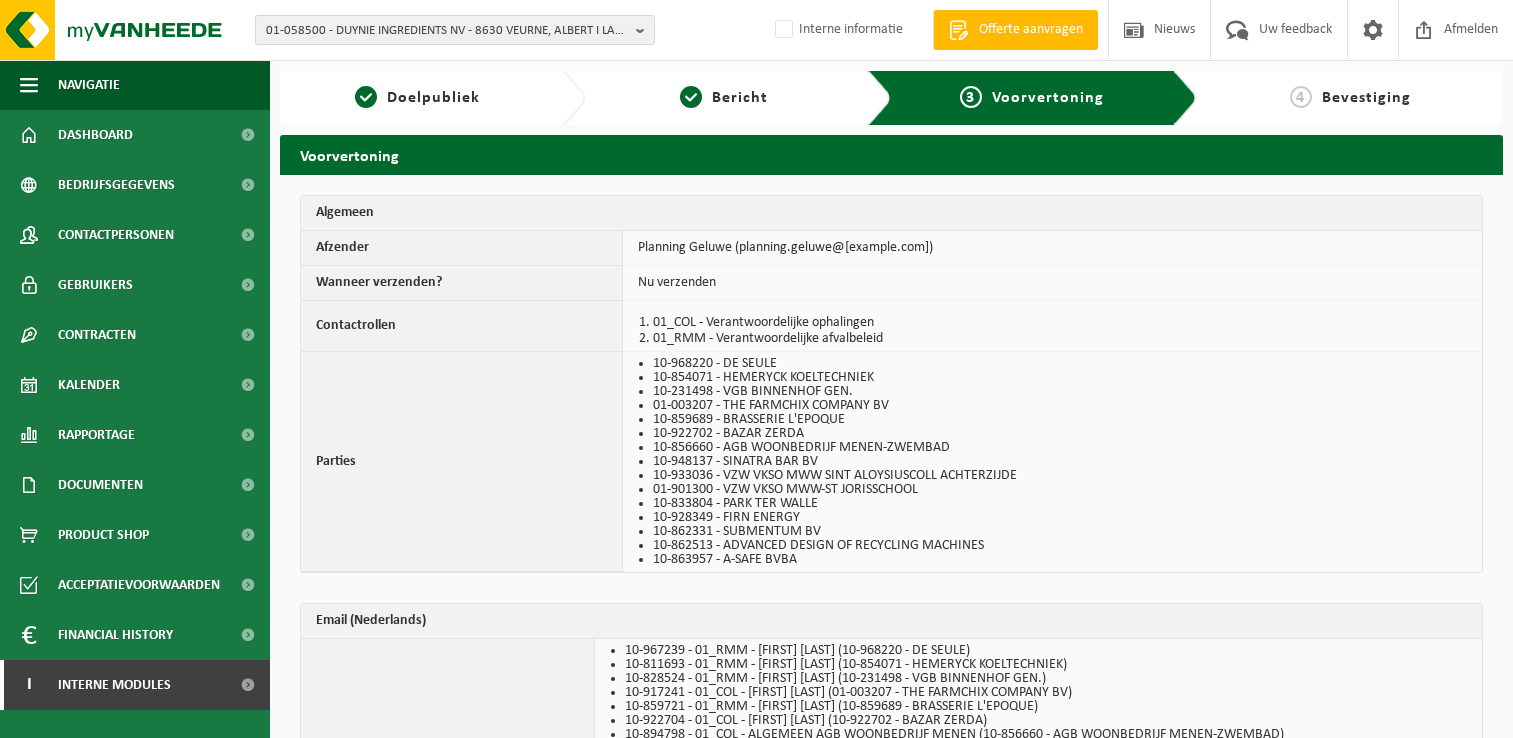 scroll, scrollTop: 0, scrollLeft: 0, axis: both 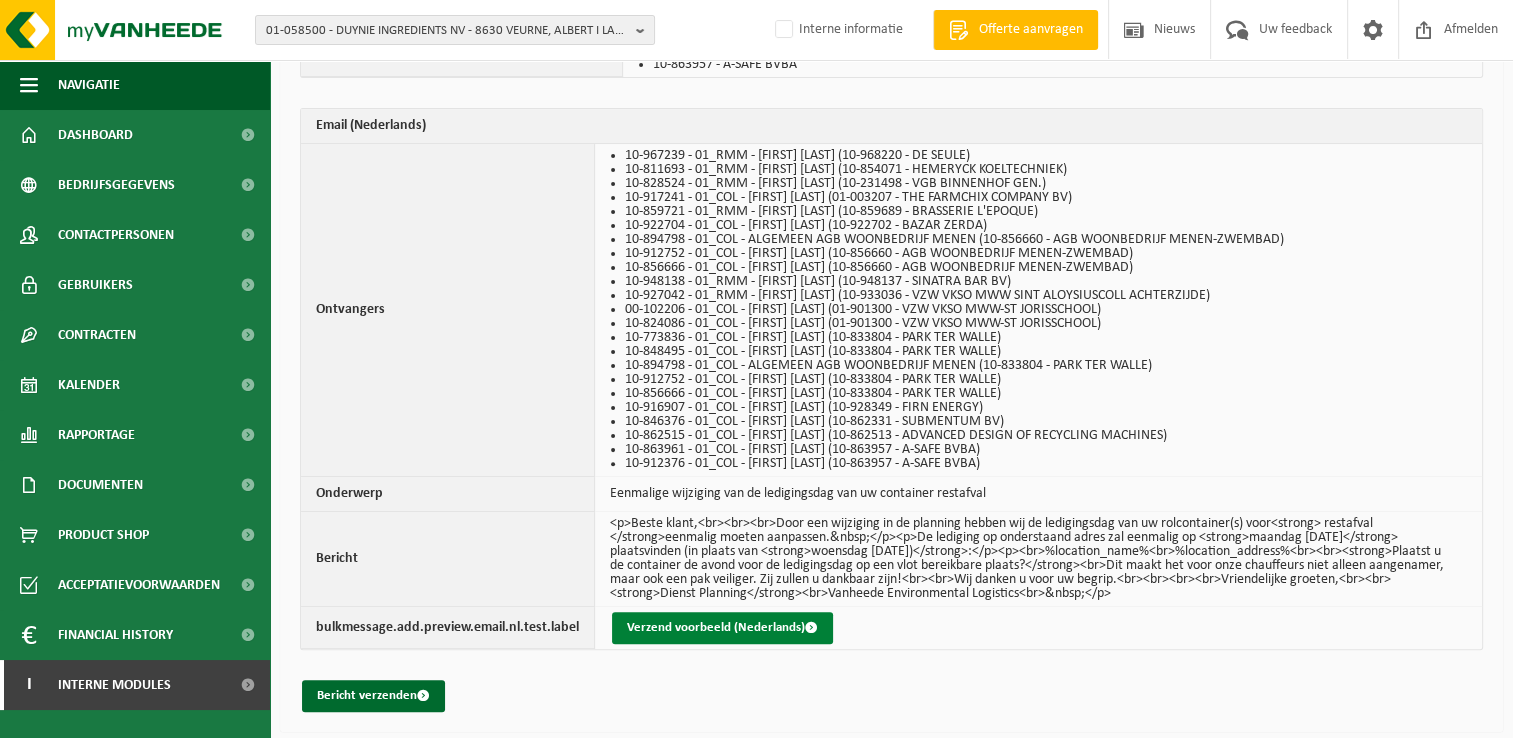 click on "Verzend voorbeeld (Nederlands)" at bounding box center (722, 628) 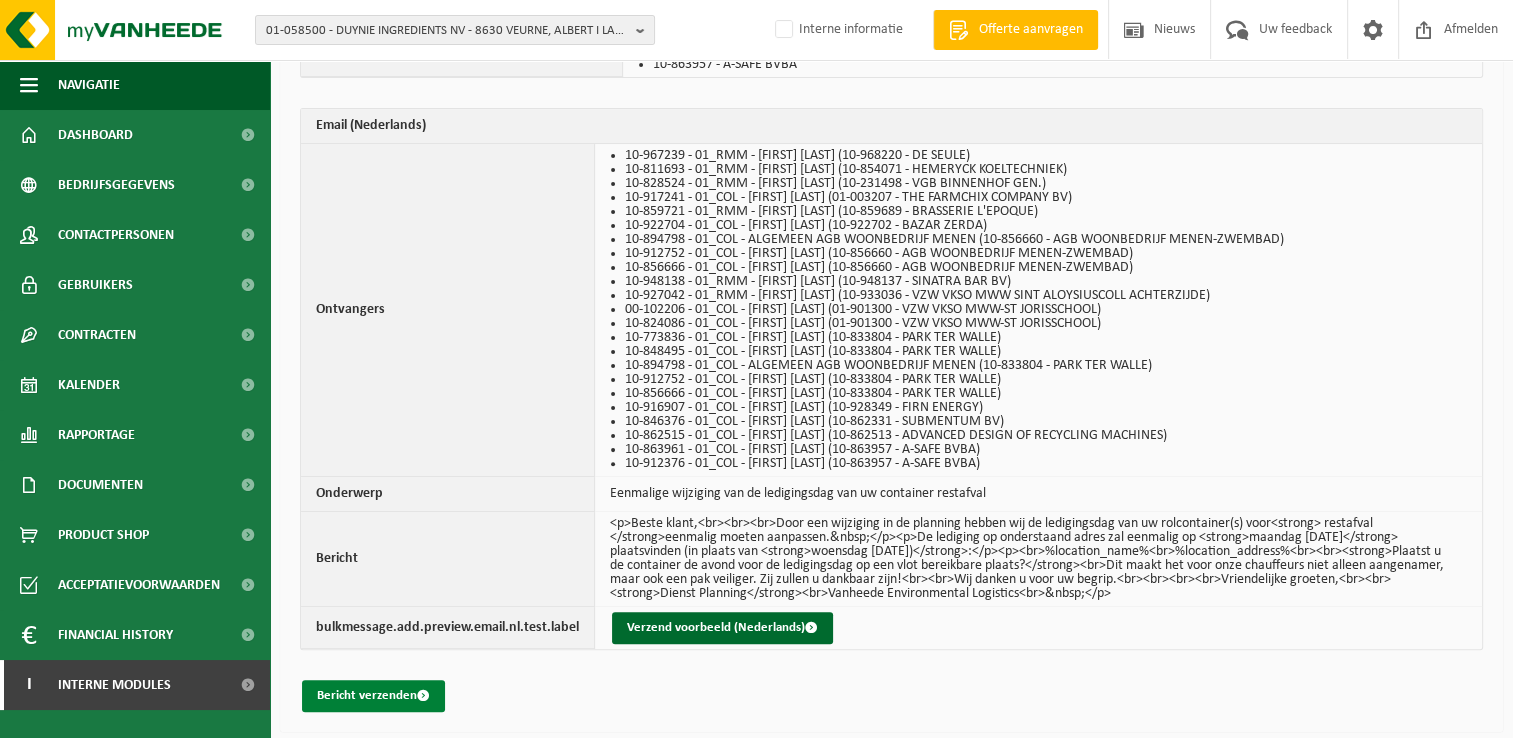 click on "Bericht verzenden" at bounding box center [373, 696] 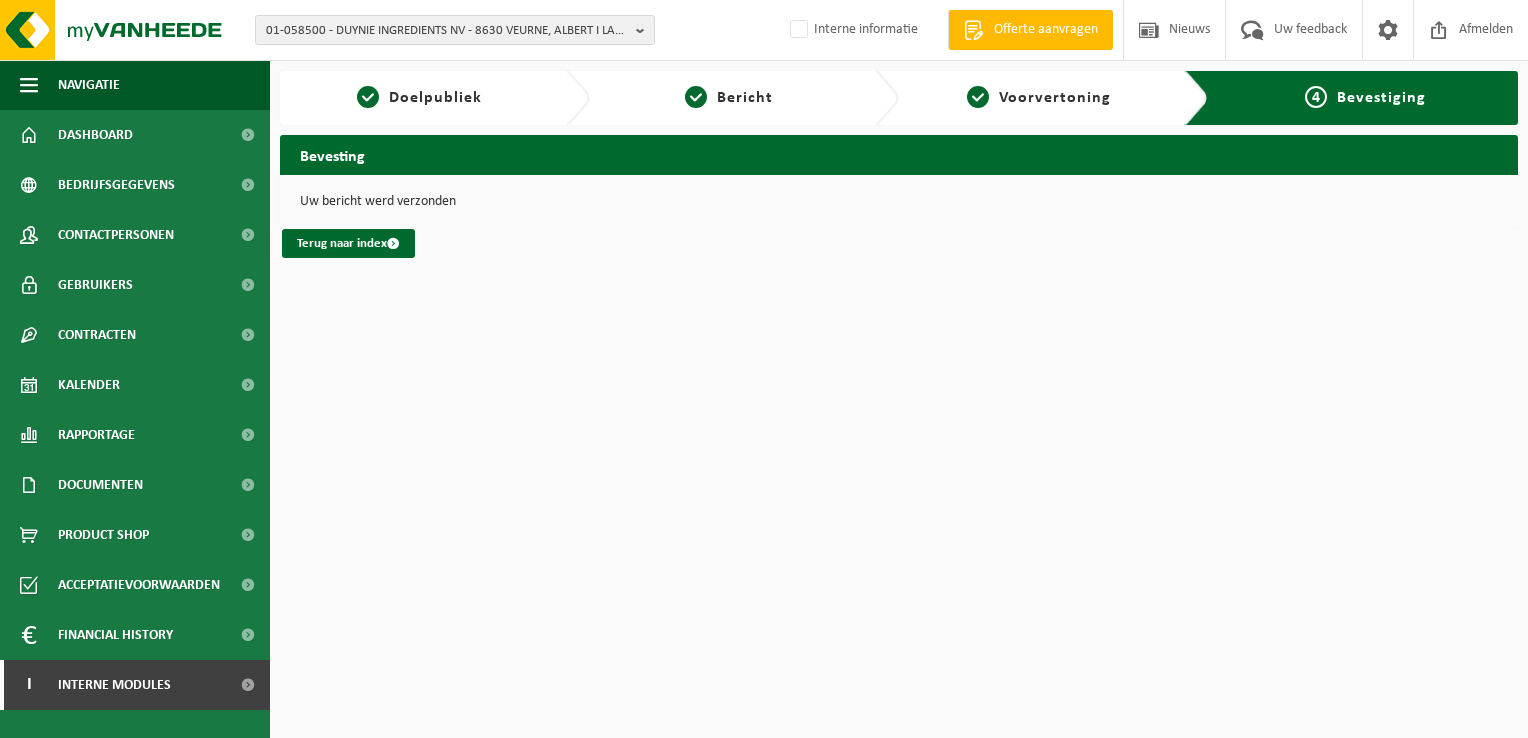 scroll, scrollTop: 0, scrollLeft: 0, axis: both 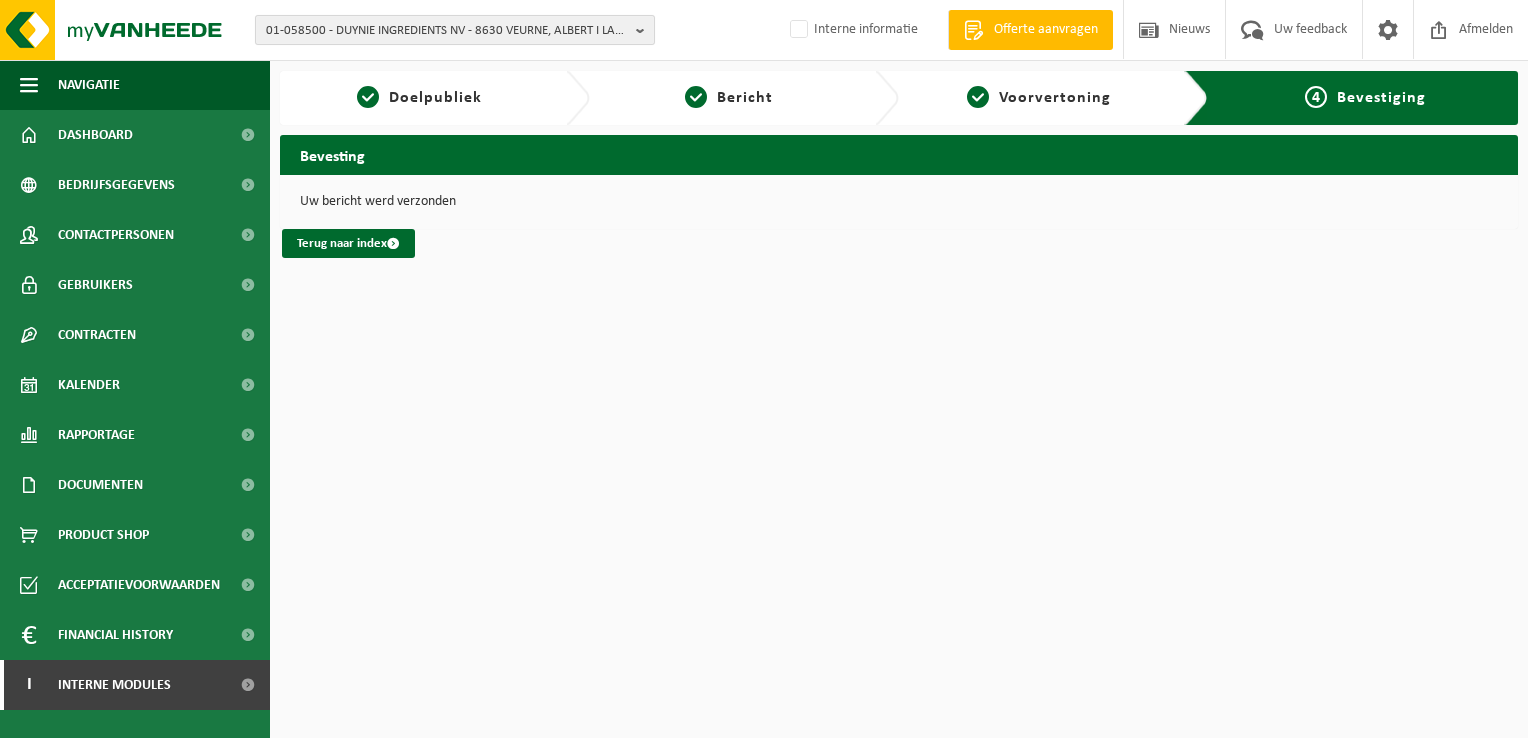 click on "01-058500 - DUYNIE INGREDIENTS NV - 8630 VEURNE, ALBERT I LAAN 78" at bounding box center (447, 31) 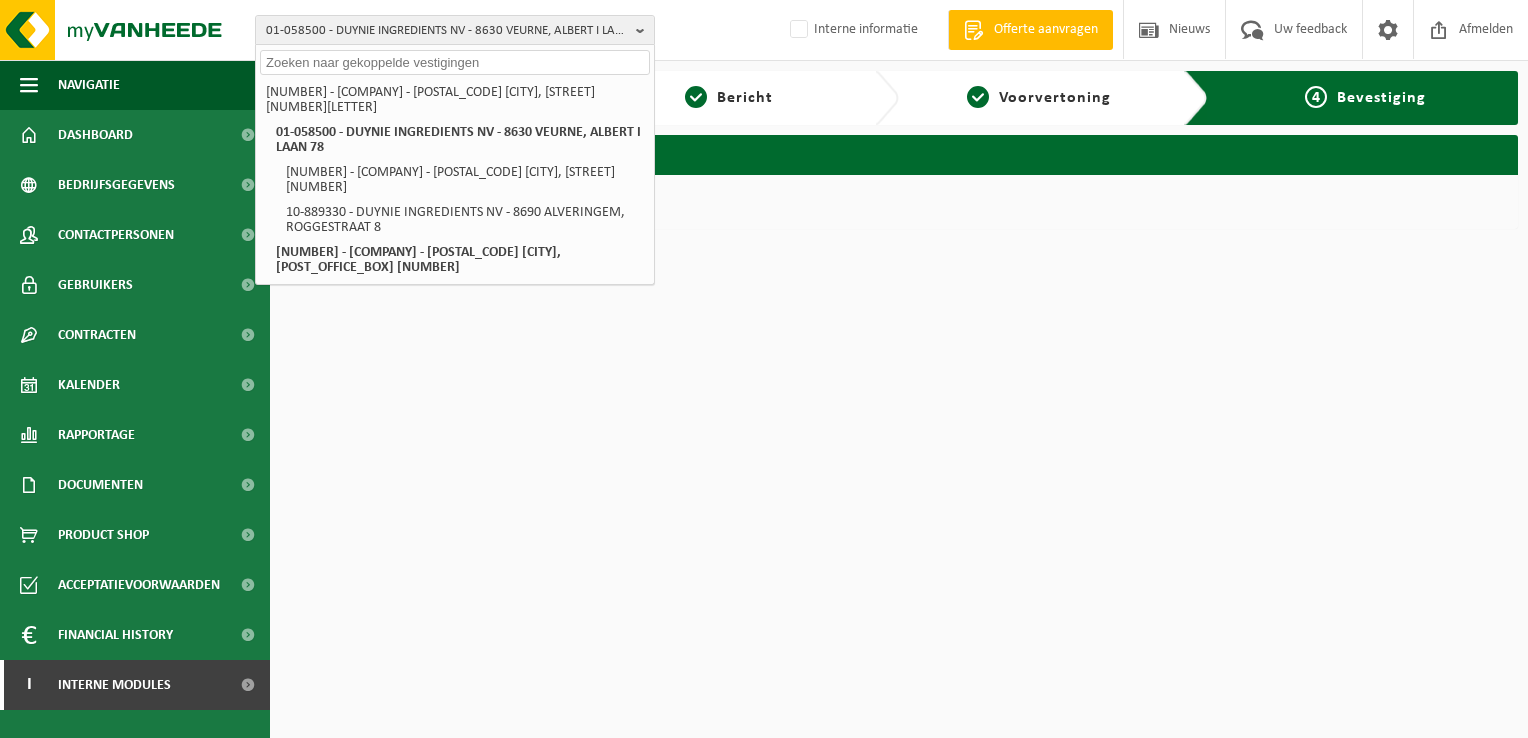 click at bounding box center [455, 62] 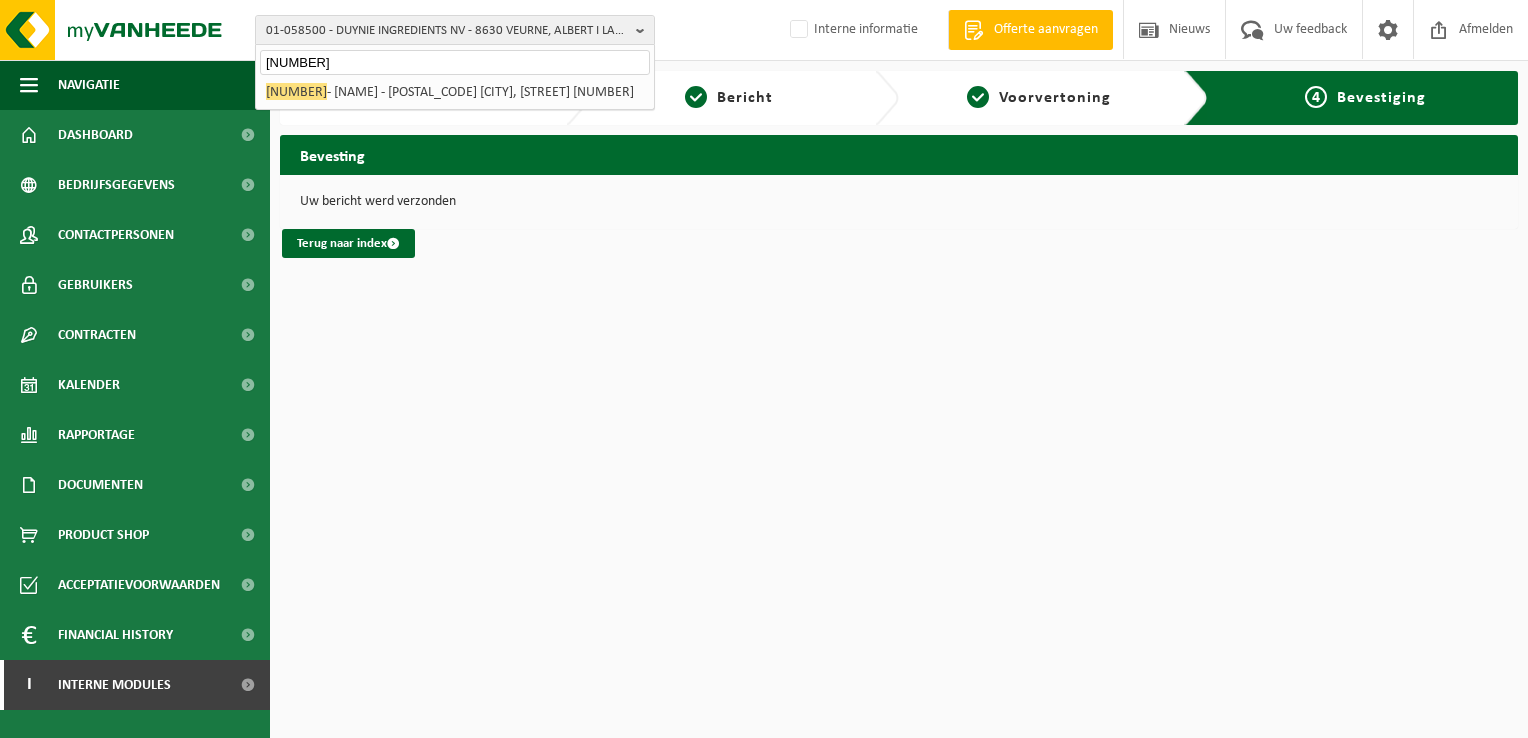 type on "[NUMBER]" 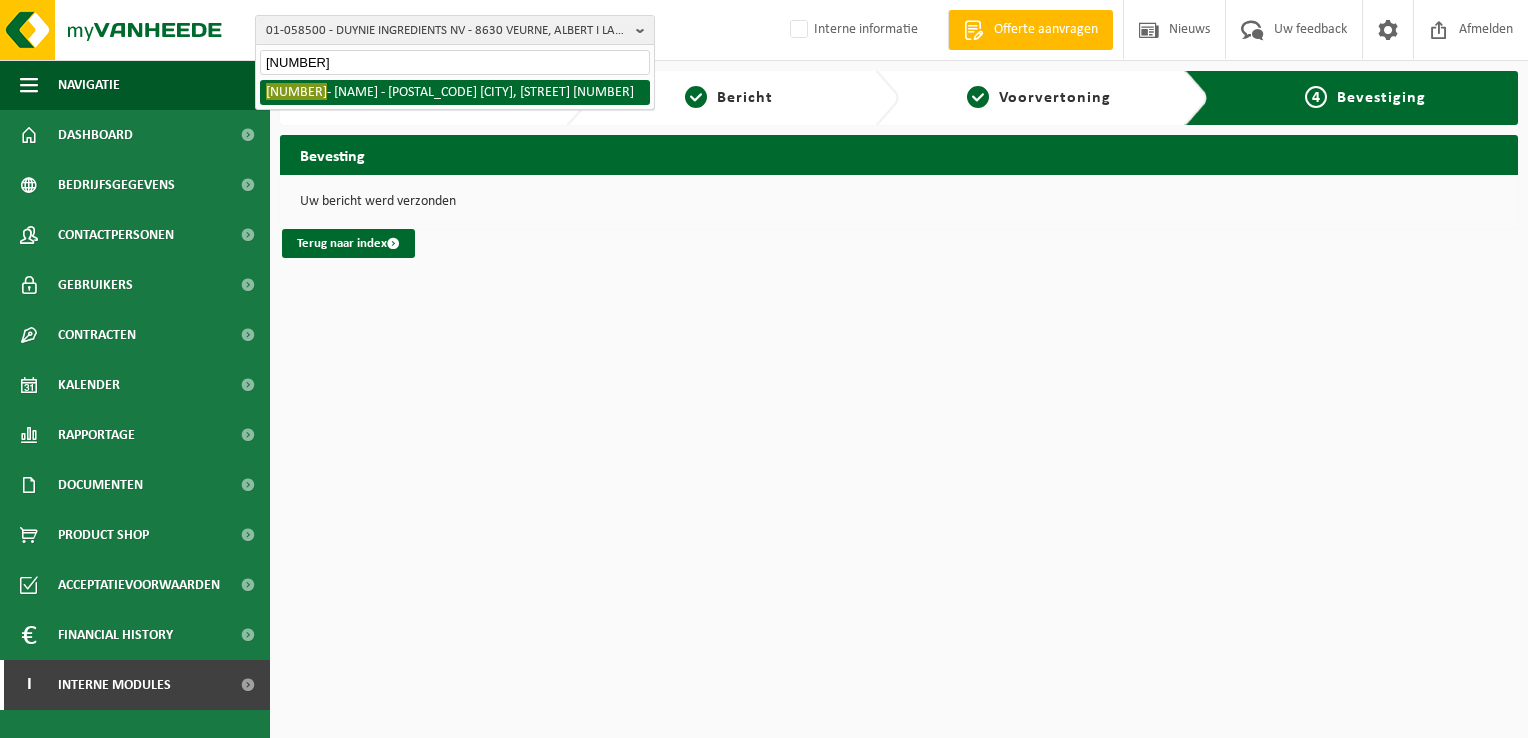 click on "10-897387  - DEMI MAISON - 8020 OOSTKAMP, STATIONSSTRAAT 148" at bounding box center (455, 92) 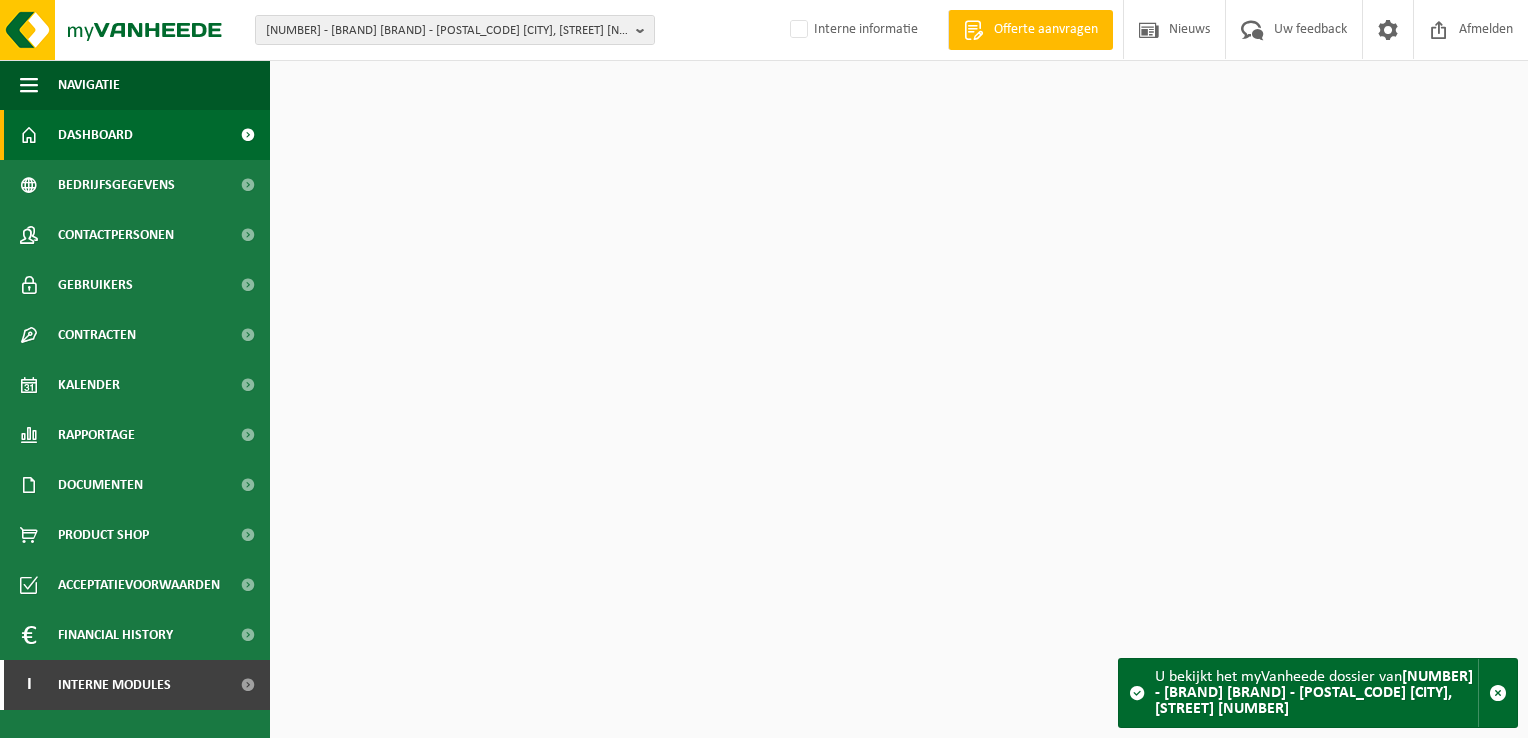 scroll, scrollTop: 0, scrollLeft: 0, axis: both 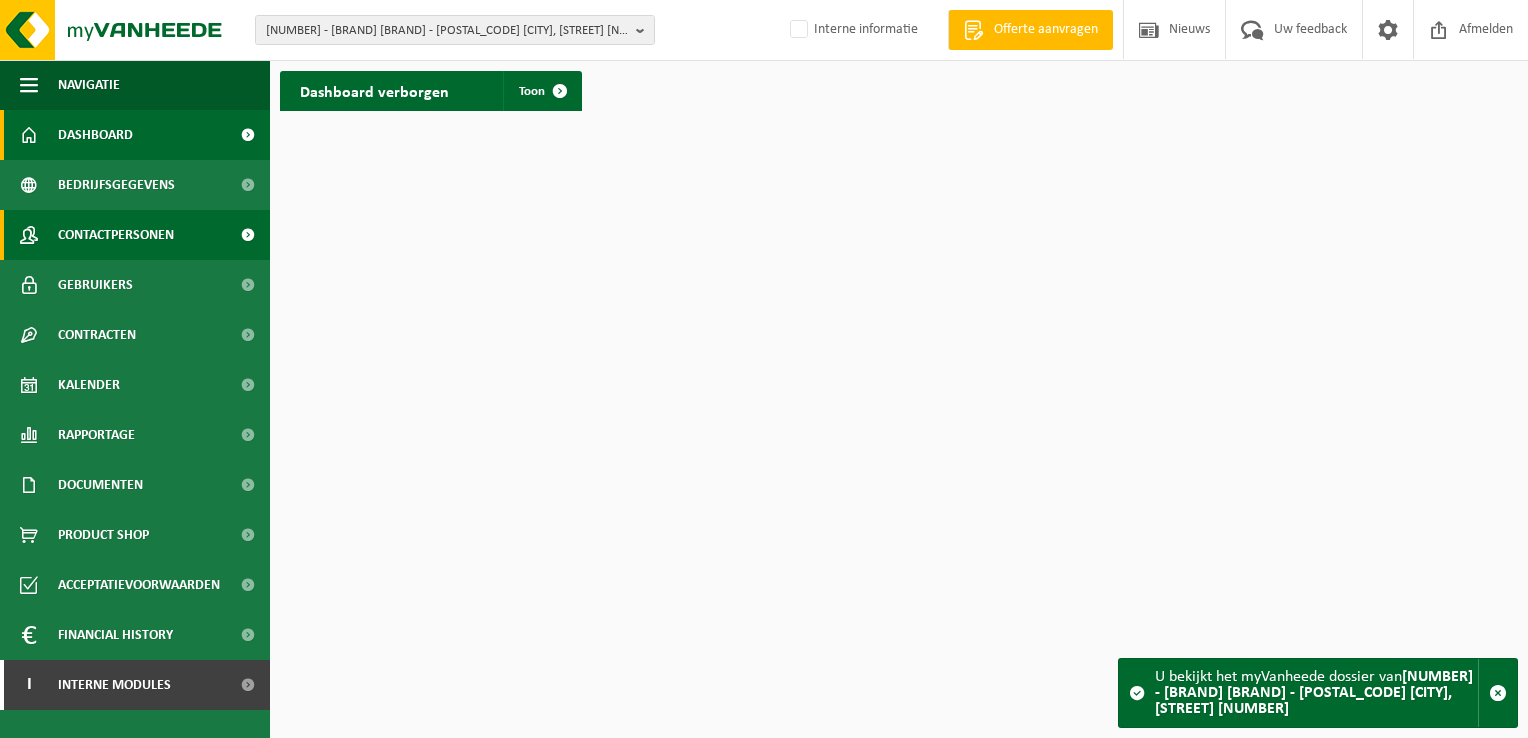 click on "Contactpersonen" at bounding box center (116, 235) 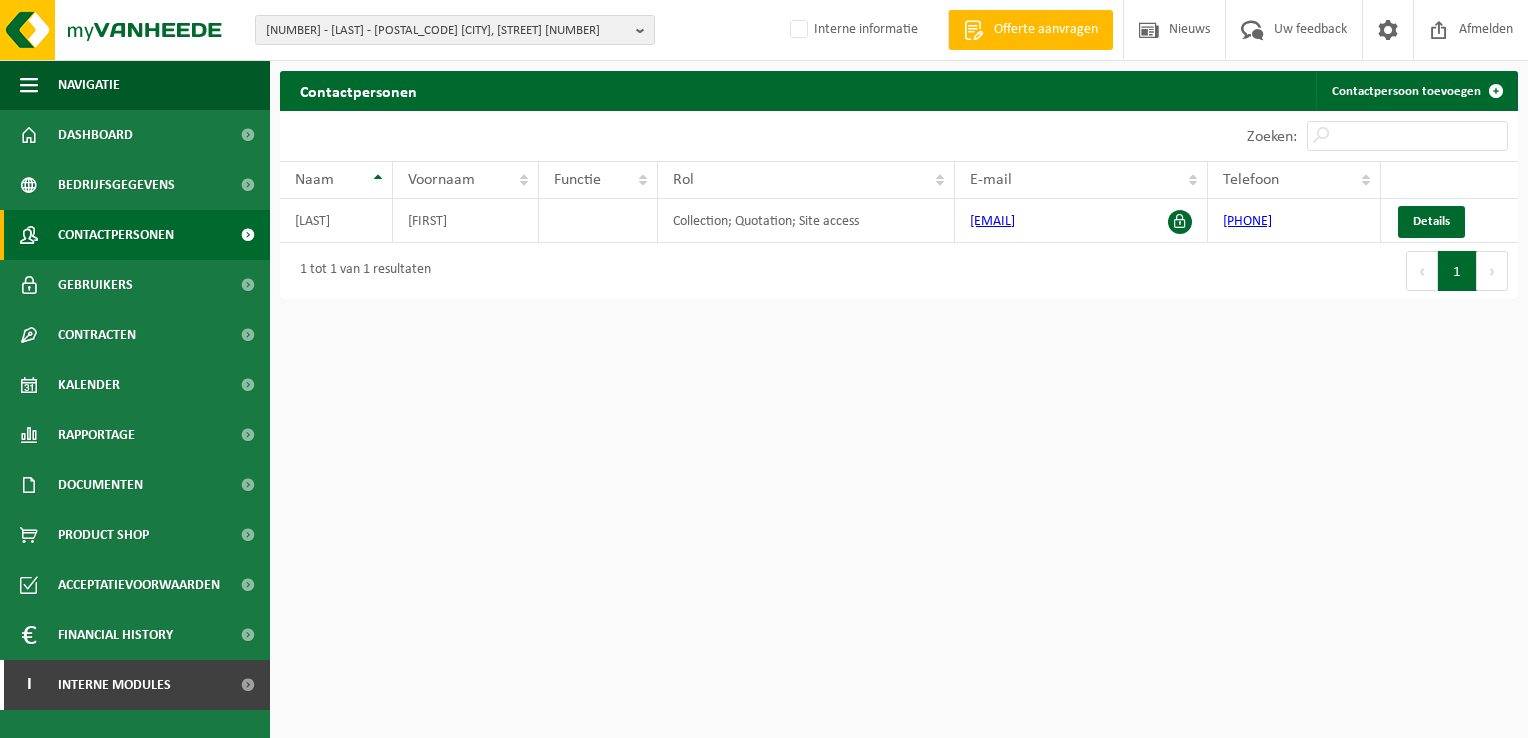 scroll, scrollTop: 0, scrollLeft: 0, axis: both 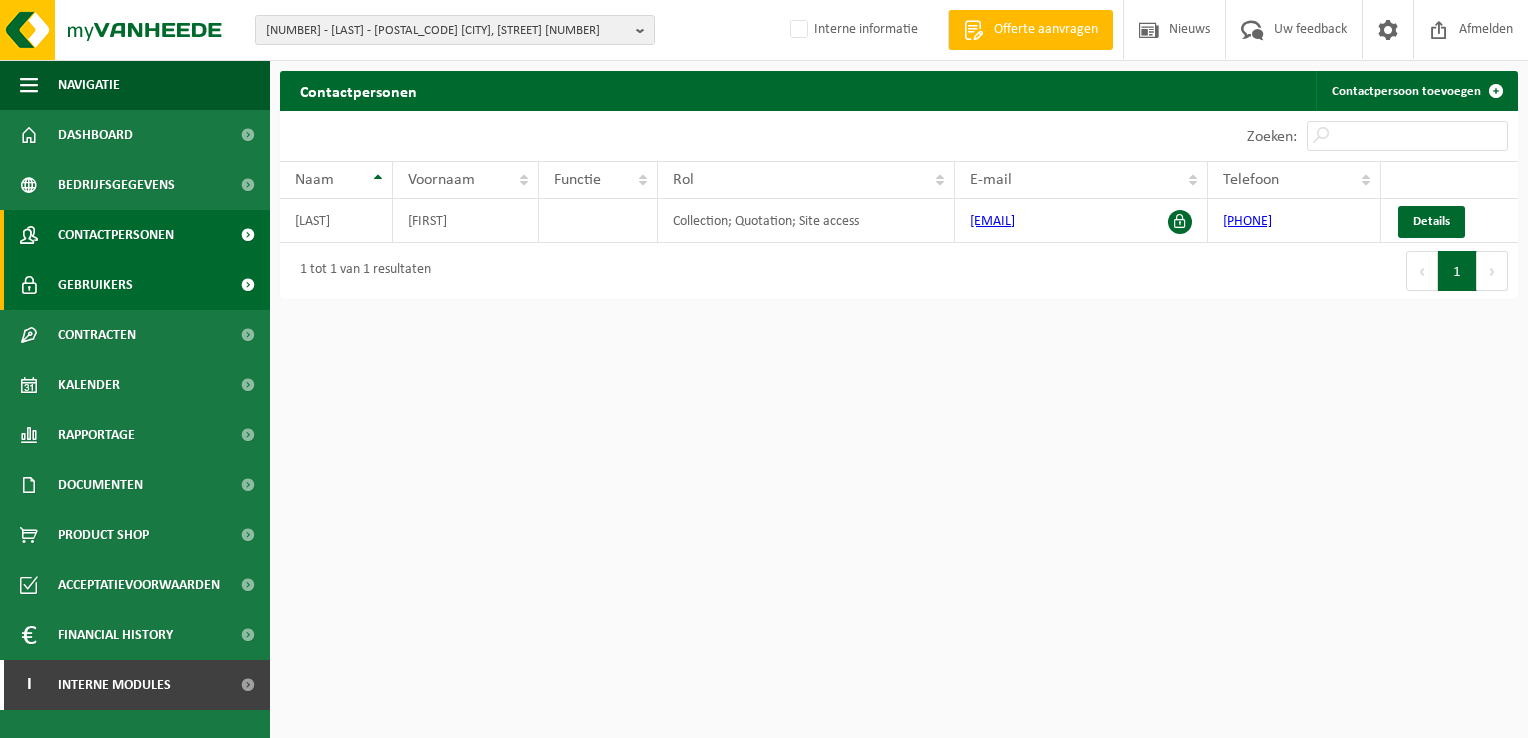 click on "Gebruikers" at bounding box center (135, 285) 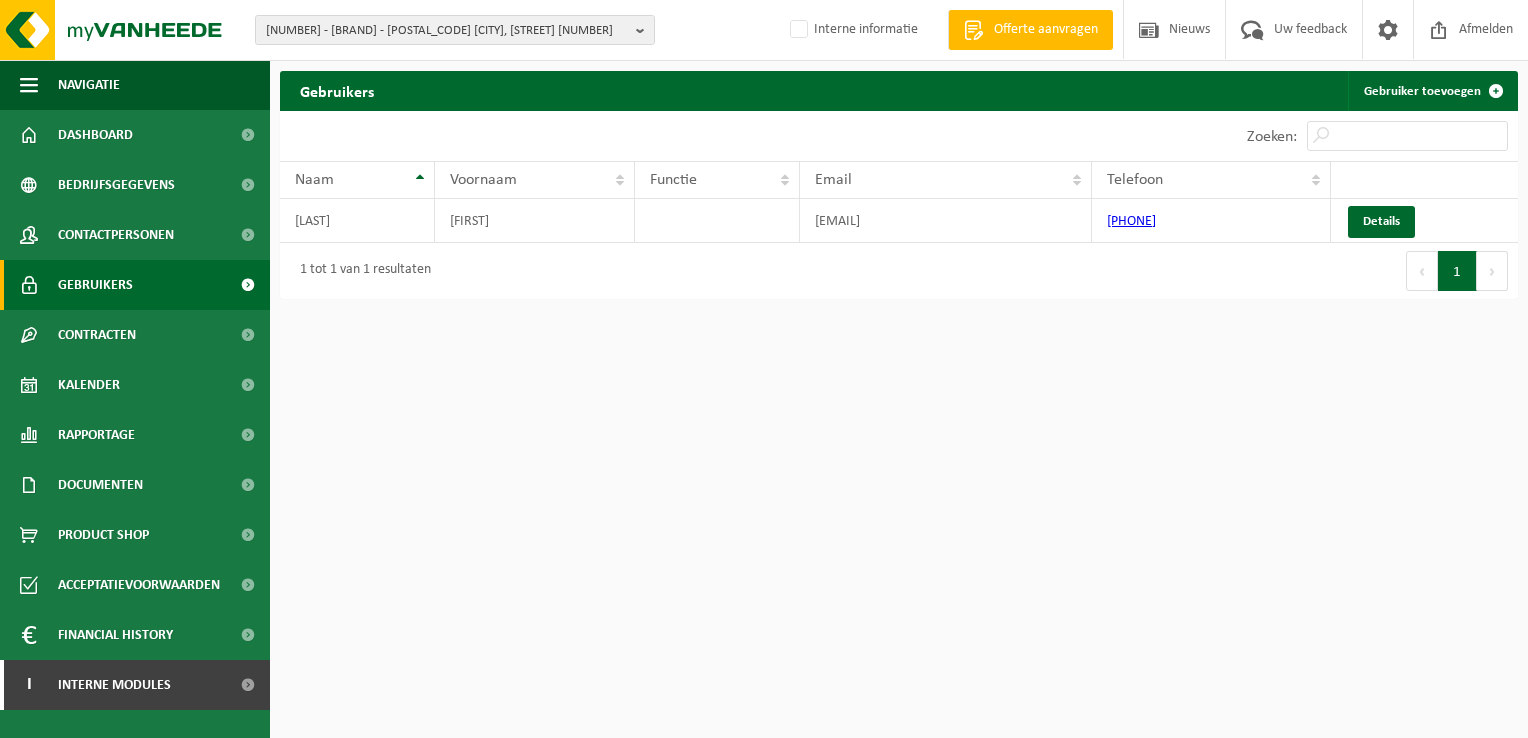 scroll, scrollTop: 0, scrollLeft: 0, axis: both 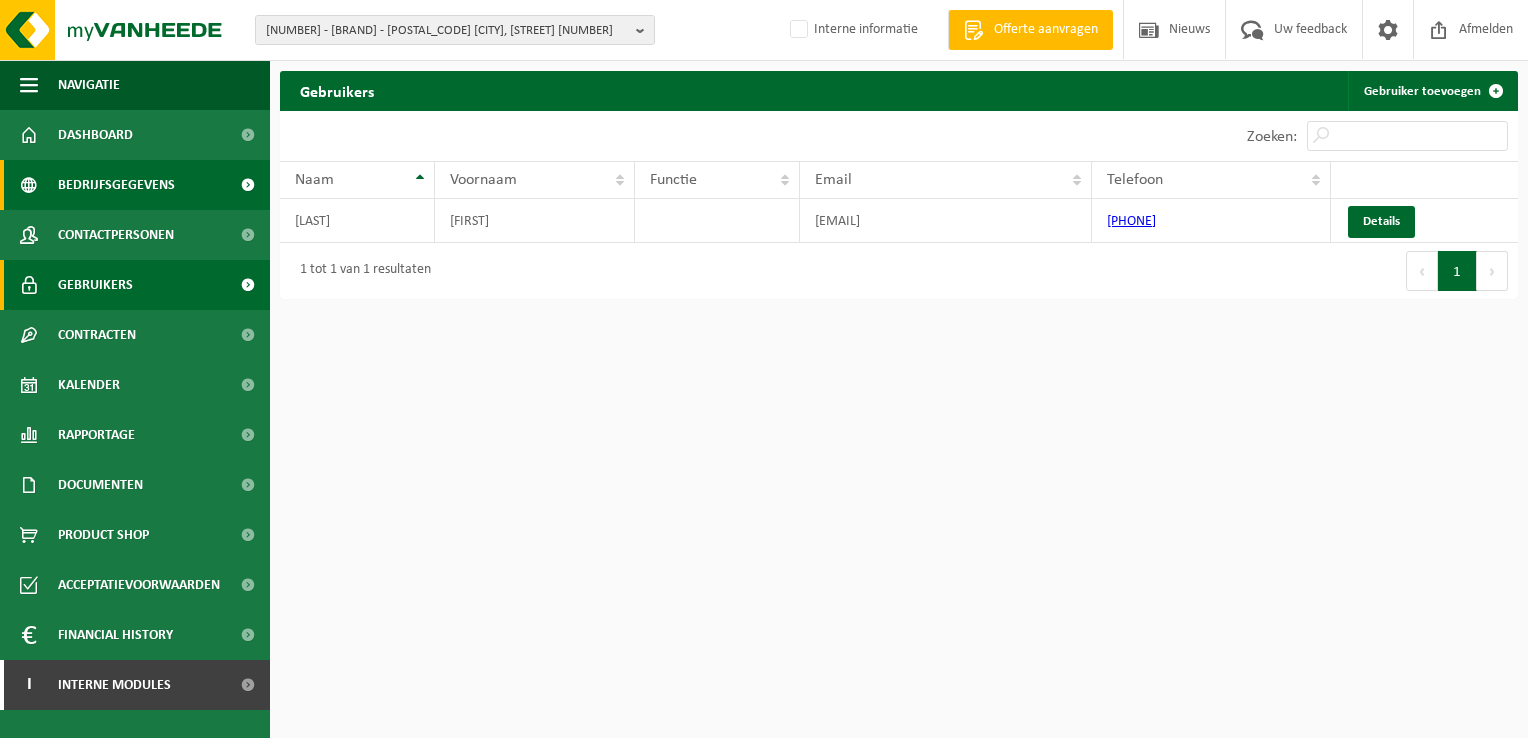 click on "Bedrijfsgegevens" at bounding box center [135, 185] 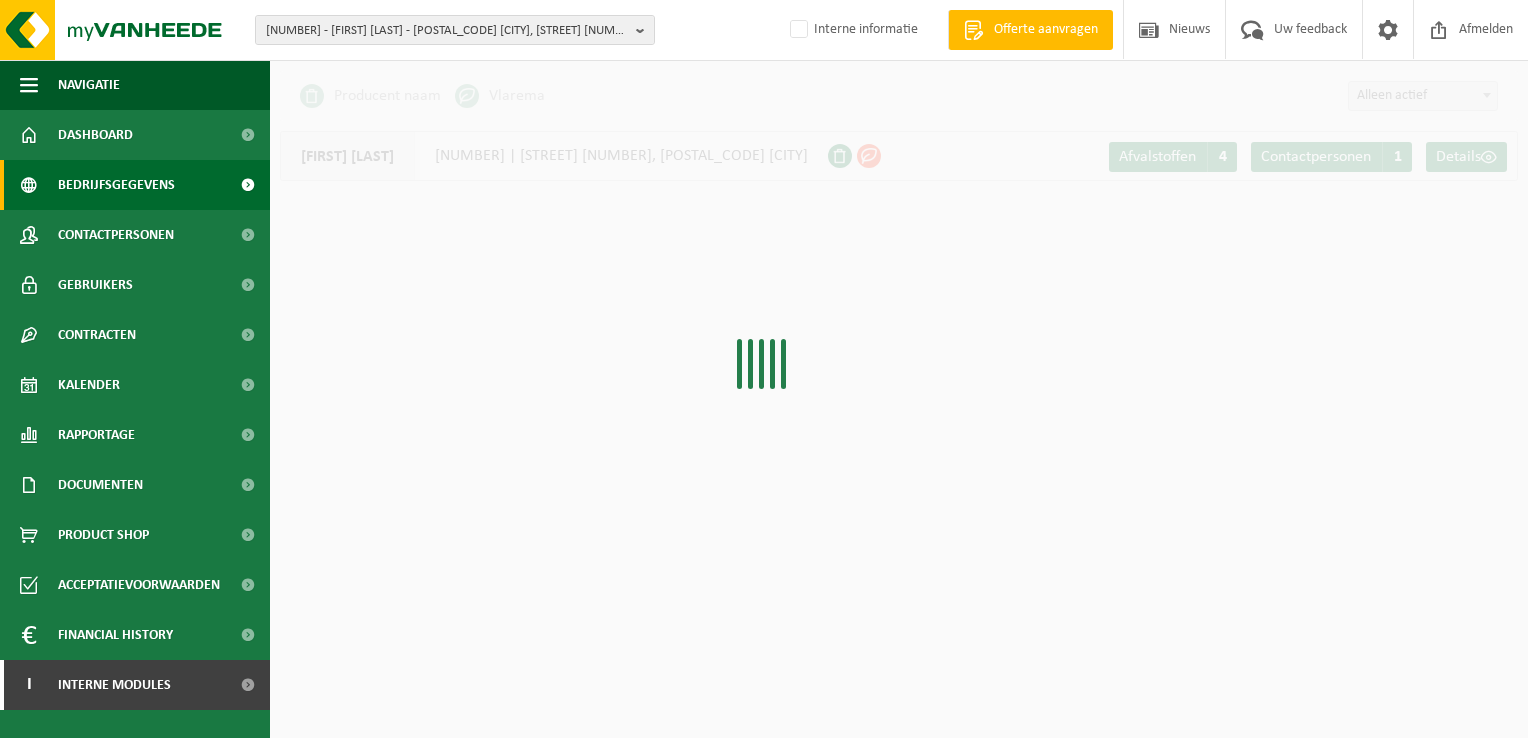 scroll, scrollTop: 0, scrollLeft: 0, axis: both 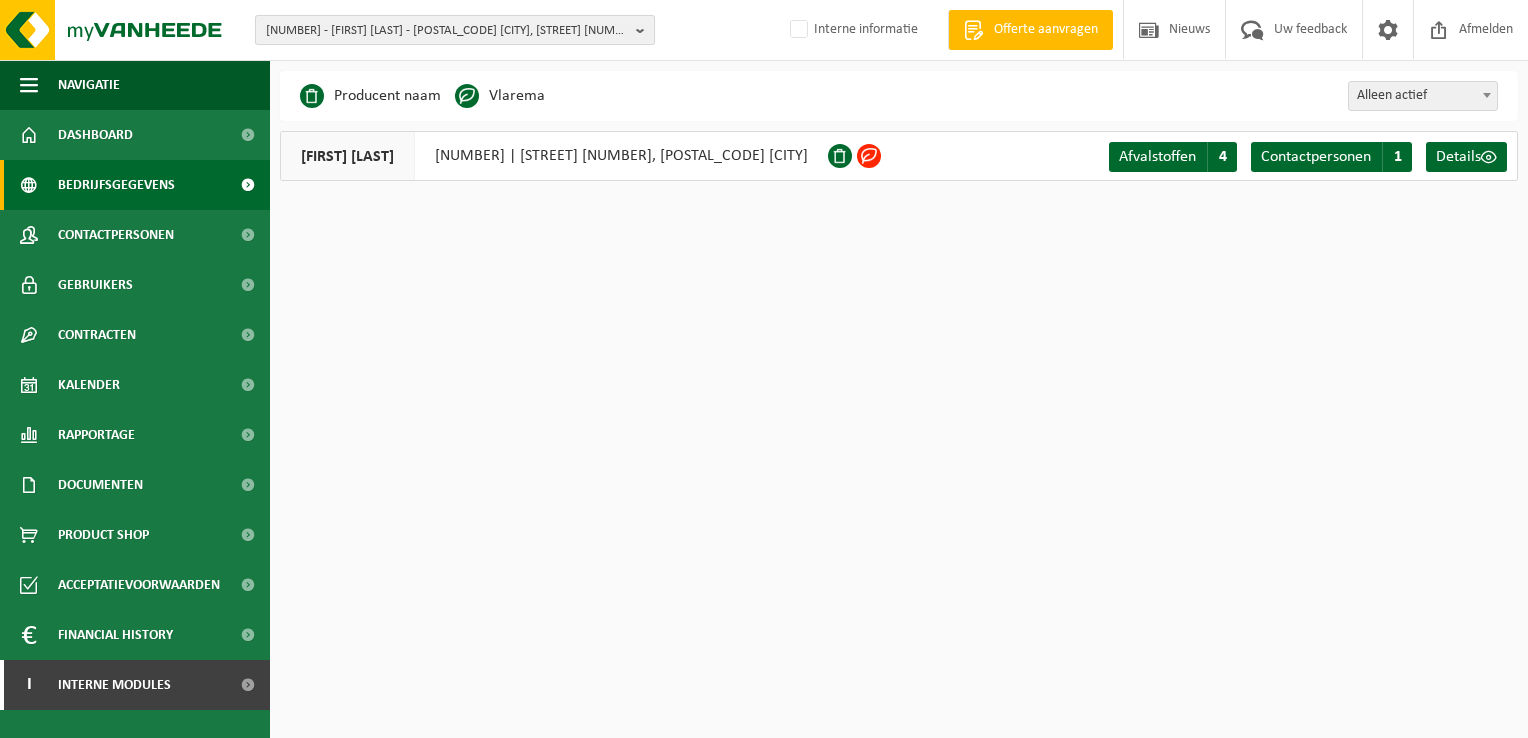 click on "[NUMBER] - [FIRST] [LAST] - [POSTAL_CODE] [CITY], [STREET] [NUMBER]" at bounding box center (447, 31) 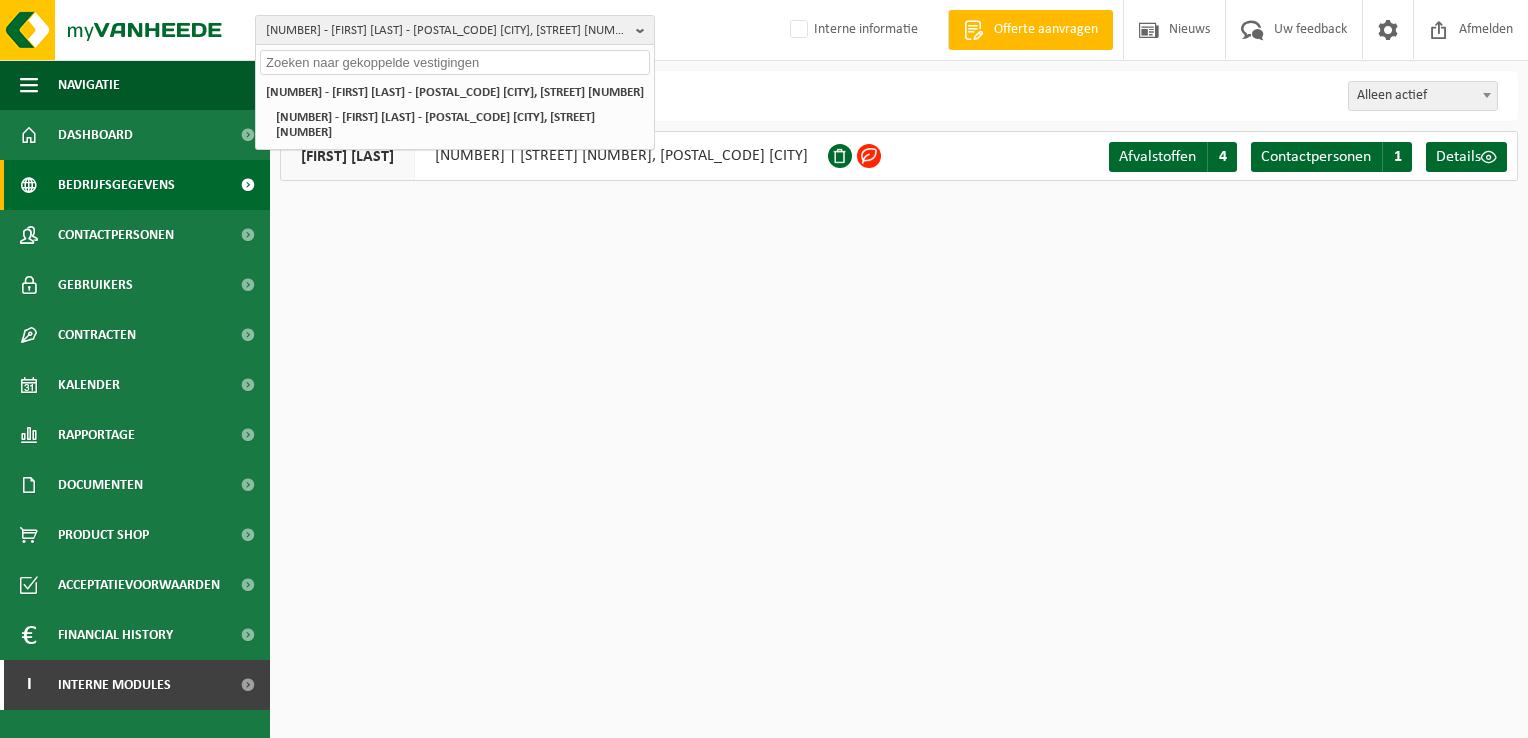click at bounding box center (455, 62) 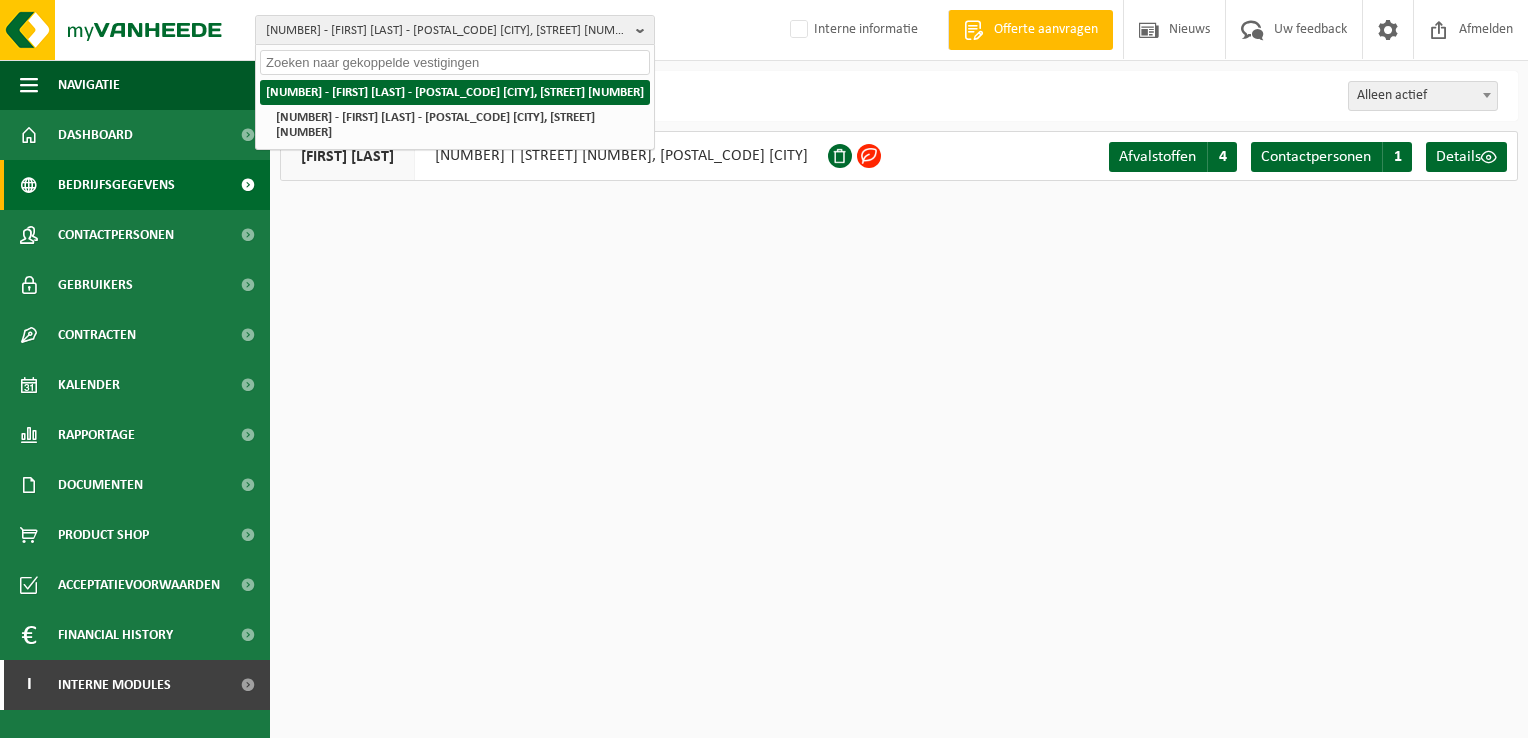 click on "[NUMBER] - [FIRST] [LAST] - [POSTAL_CODE] [CITY], [STREET] [NUMBER]" at bounding box center [455, 92] 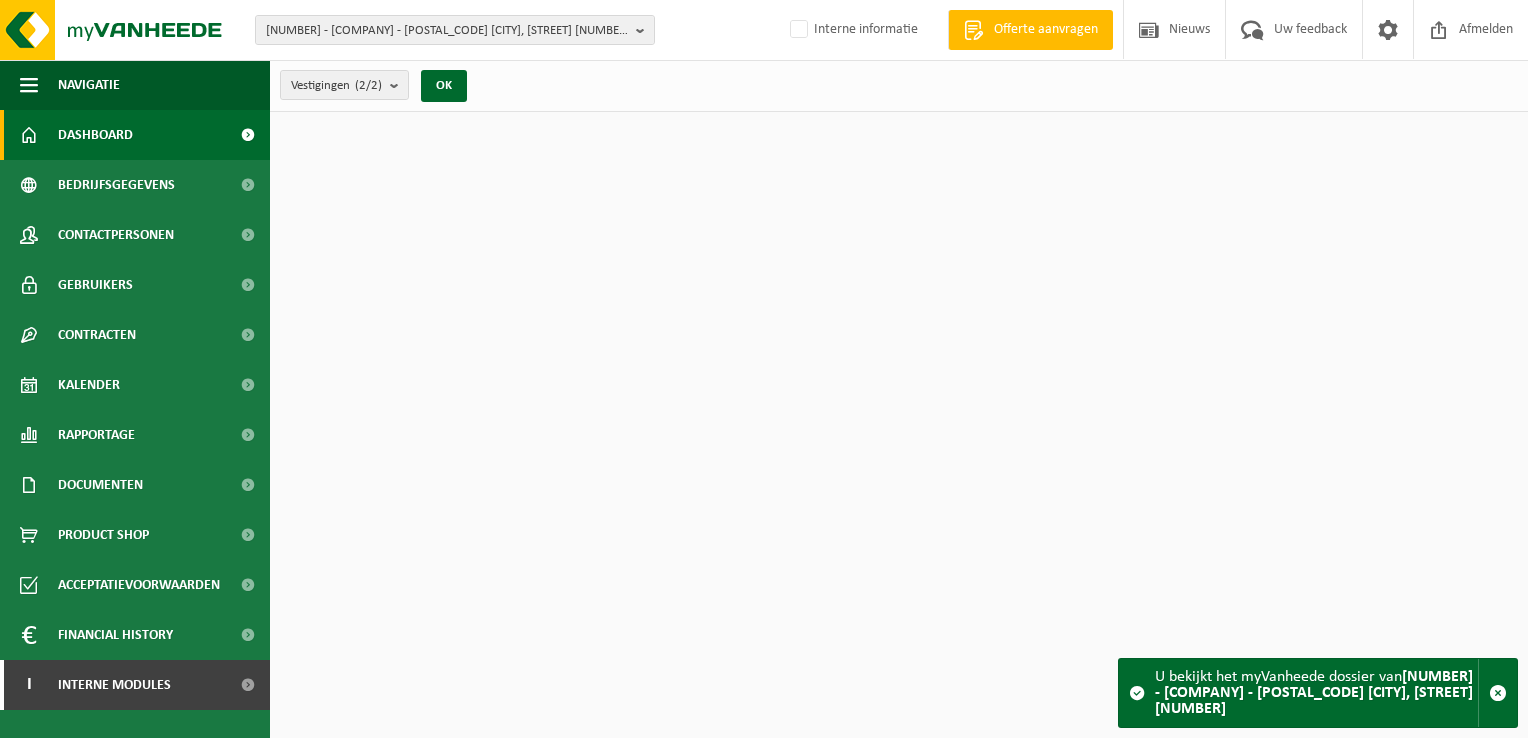 scroll, scrollTop: 0, scrollLeft: 0, axis: both 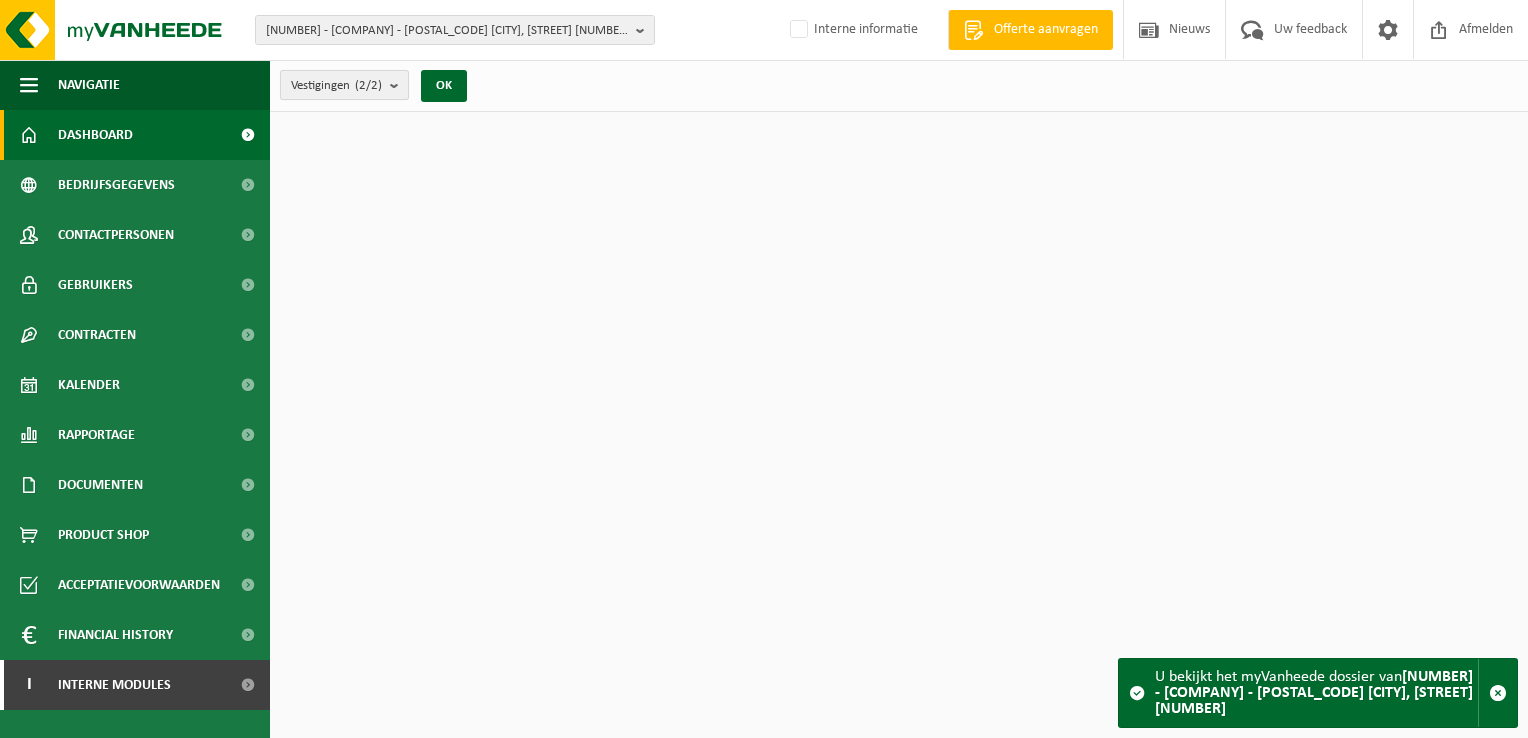 click at bounding box center [399, 85] 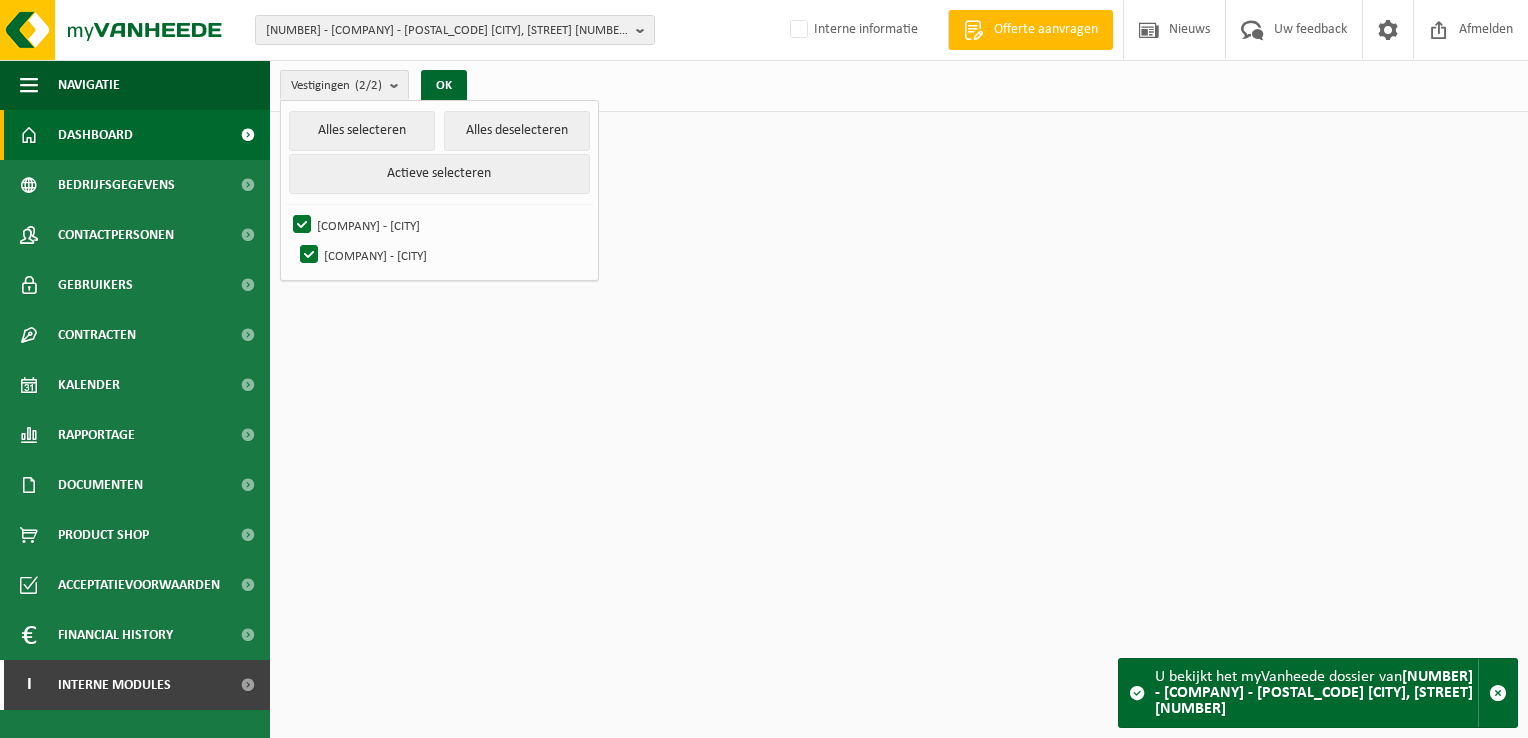 click on "10-885945 - DEMIMAISON - 8020 OOSTKAMP, KAPELLESTRAAT 138                           10-885945 - DEMIMAISON - 8020 OOSTKAMP, KAPELLESTRAAT 138 10-897387 - DEMI MAISON - 8020 OOSTKAMP, STATIONSSTRAAT 148                                         Interne informatie      Welkom  DELPHINE VANHECKE         Offerte aanvragen         Nieuws         Uw feedback               Afmelden                     Navigatie                 Offerte aanvragen         Nieuws         Uw feedback               Afmelden                 Dashboard               Bedrijfsgegevens               Contactpersonen               Gebruikers               Contracten               Actieve contracten             Historiek contracten                 Kalender               Rapportage               In grafiekvorm             In lijstvorm                 Documenten               Facturen             Documenten                 Product Shop               Acceptatievoorwaarden               Financial History" at bounding box center [764, 369] 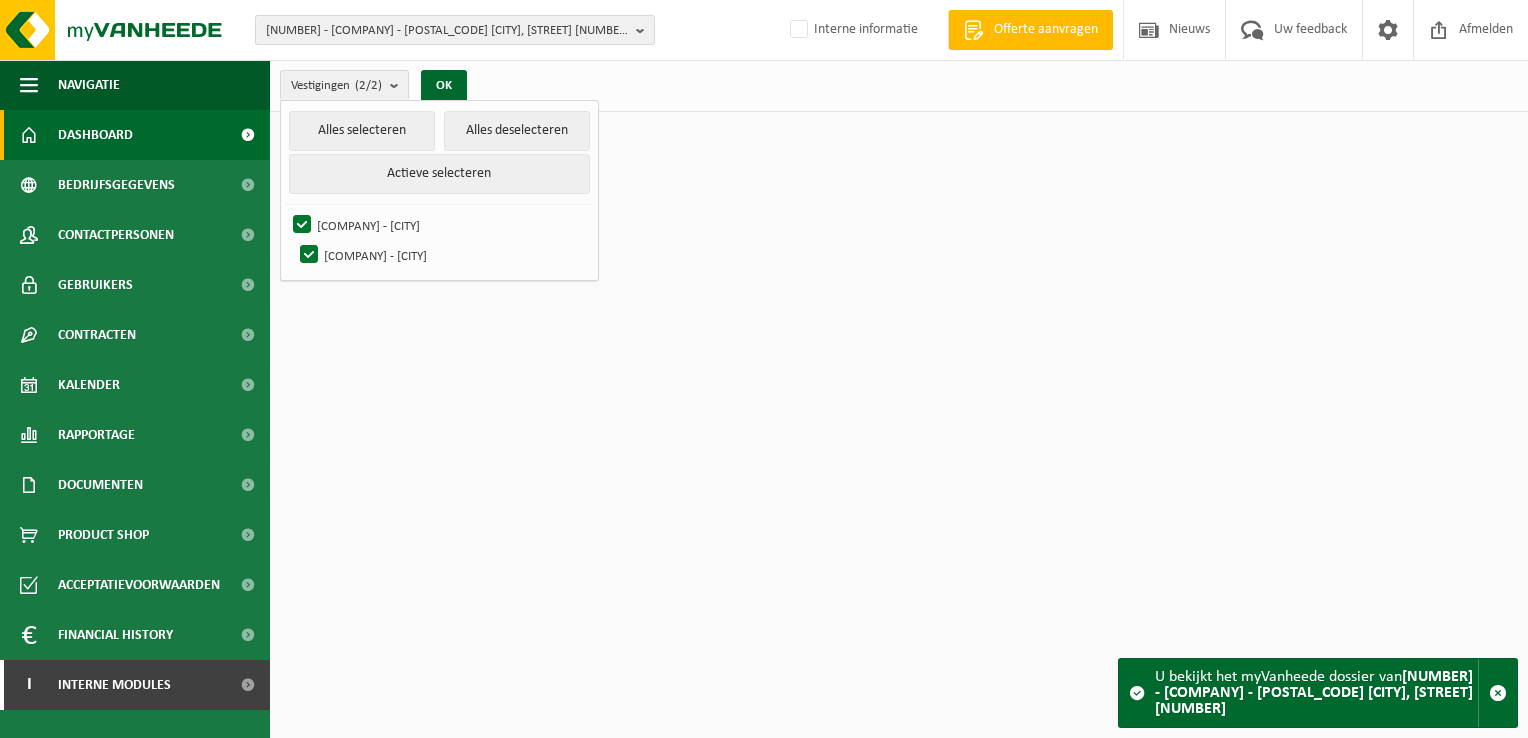 click on "[NUMBER] - [BRAND] - [POSTAL_CODE] [CITY], [STREET] [NUMBER]" at bounding box center [447, 31] 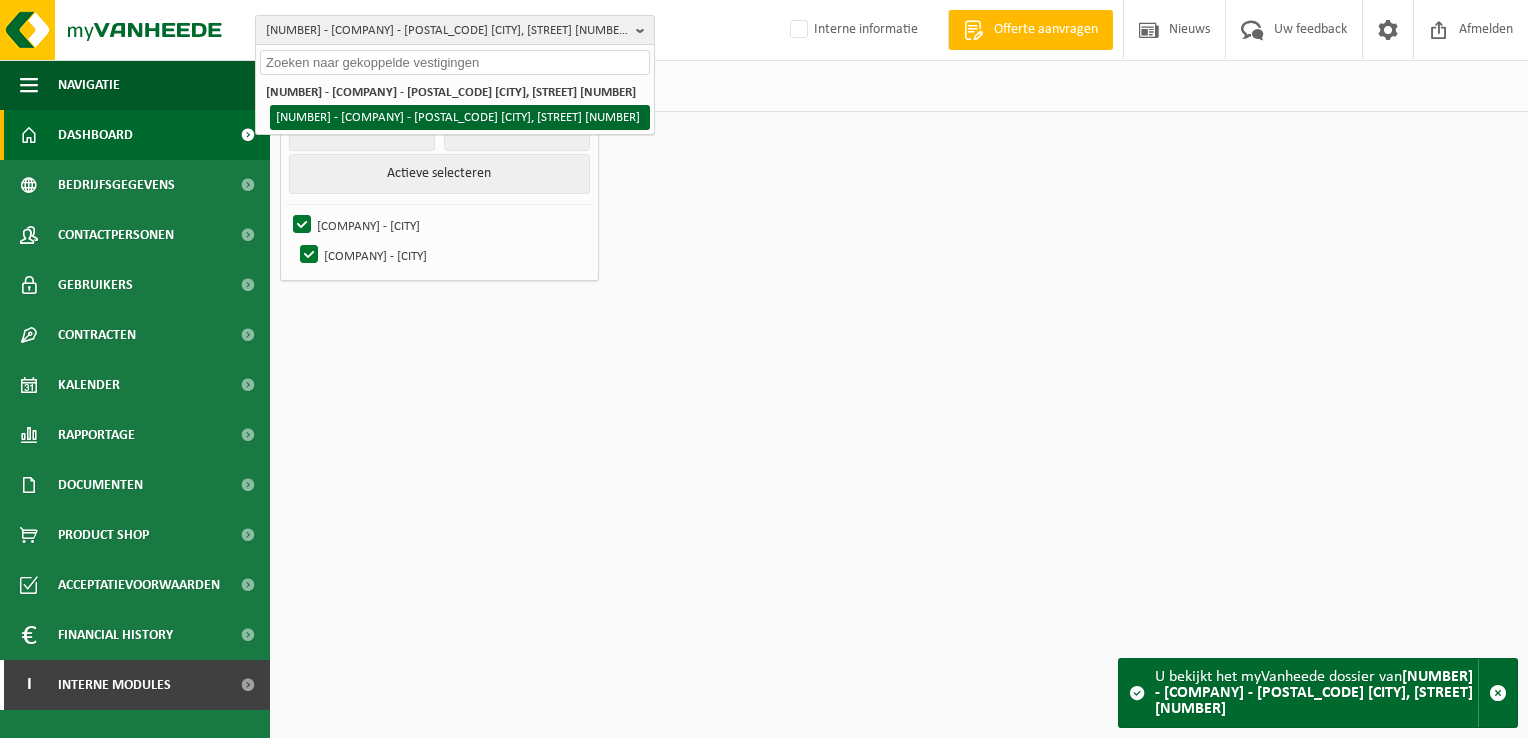 click on "[NUMBER] - [BRAND] [BRAND] - [POSTAL_CODE] [CITY], [STREET] [NUMBER]" at bounding box center [460, 117] 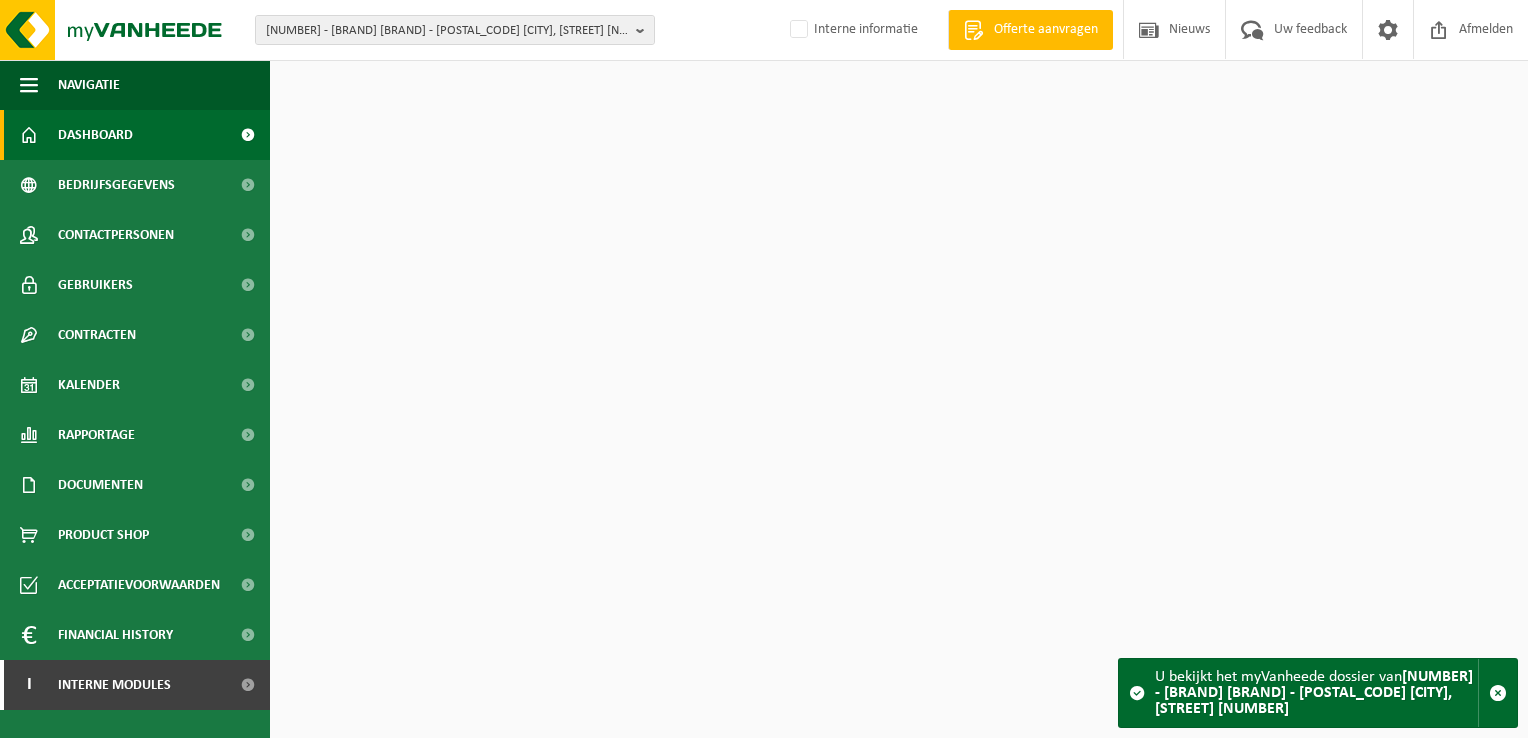 scroll, scrollTop: 0, scrollLeft: 0, axis: both 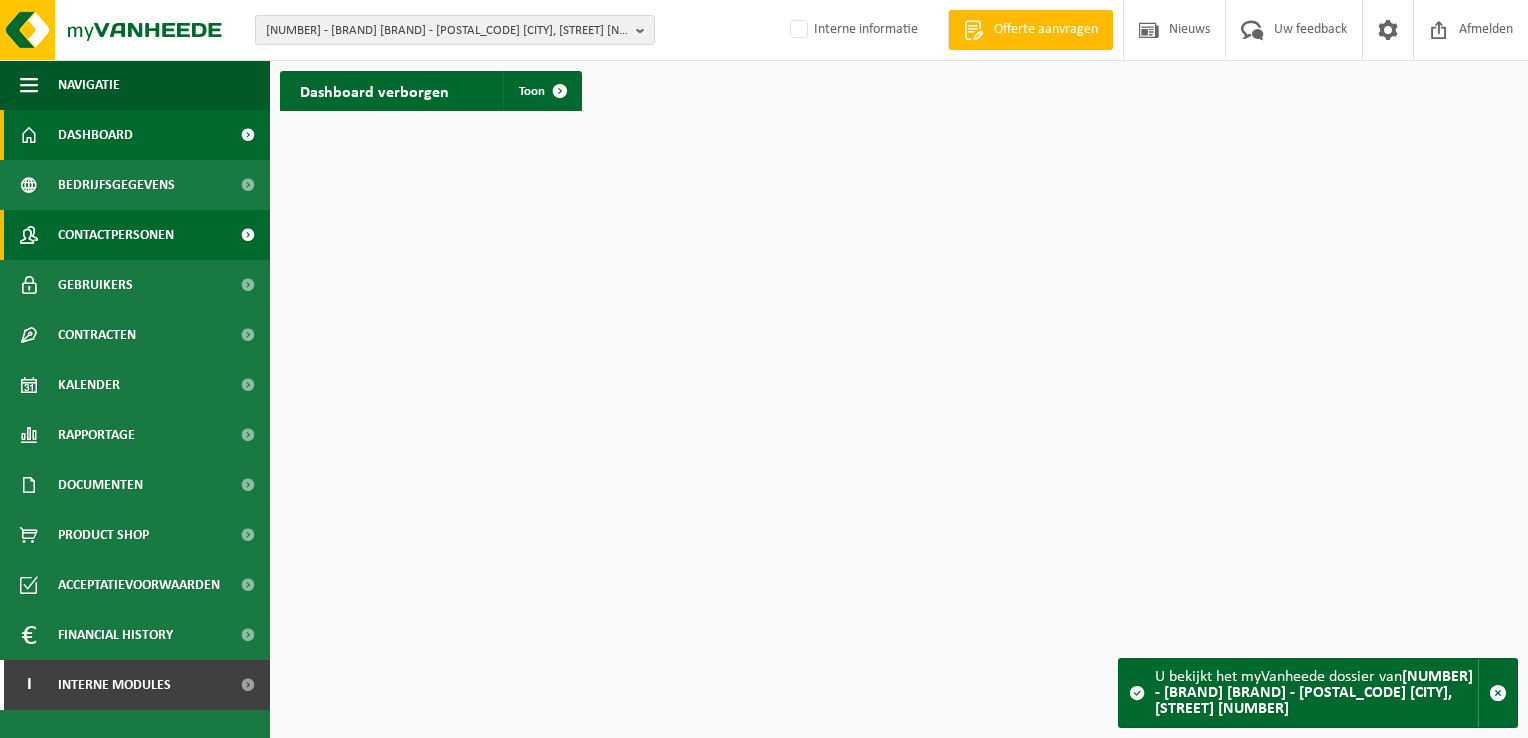 click on "Contactpersonen" at bounding box center (135, 235) 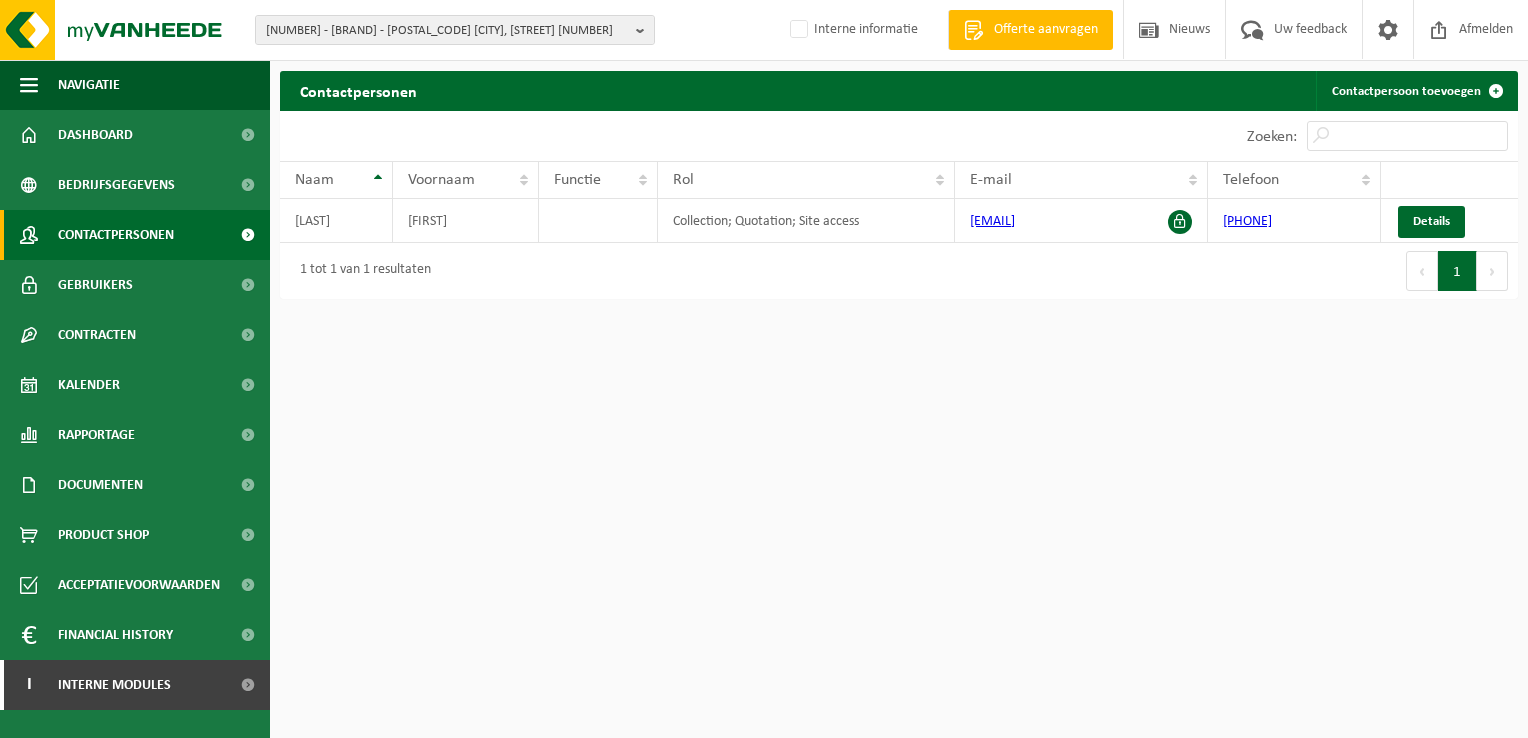 scroll, scrollTop: 0, scrollLeft: 0, axis: both 